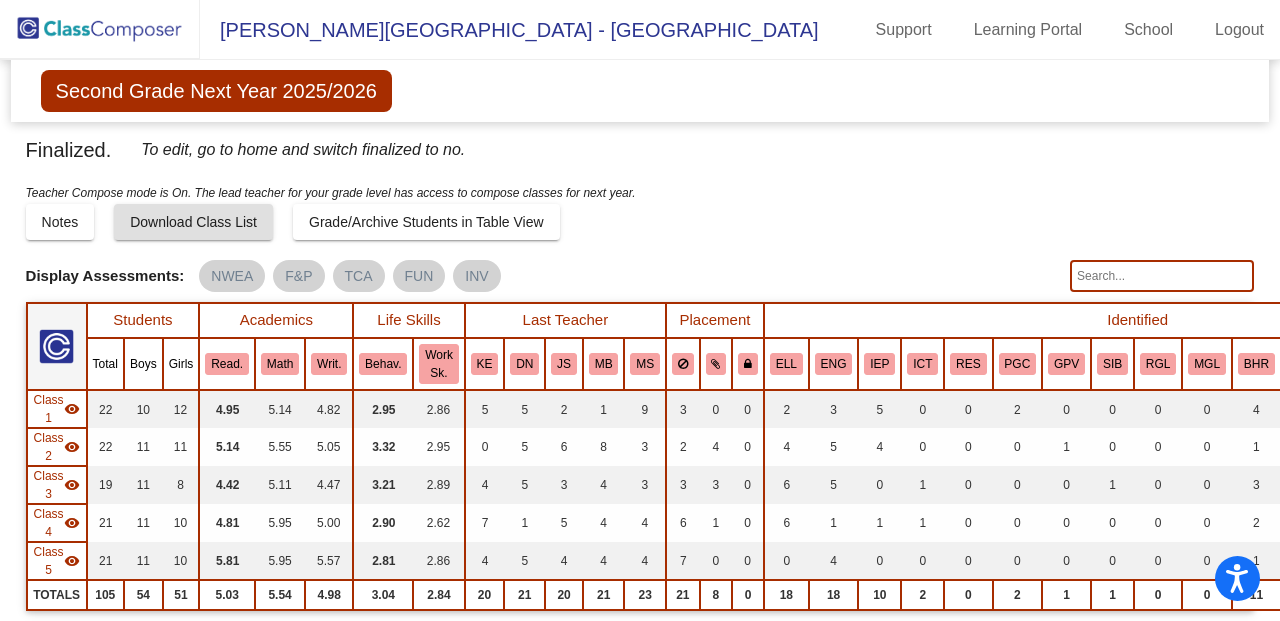 scroll, scrollTop: 0, scrollLeft: 0, axis: both 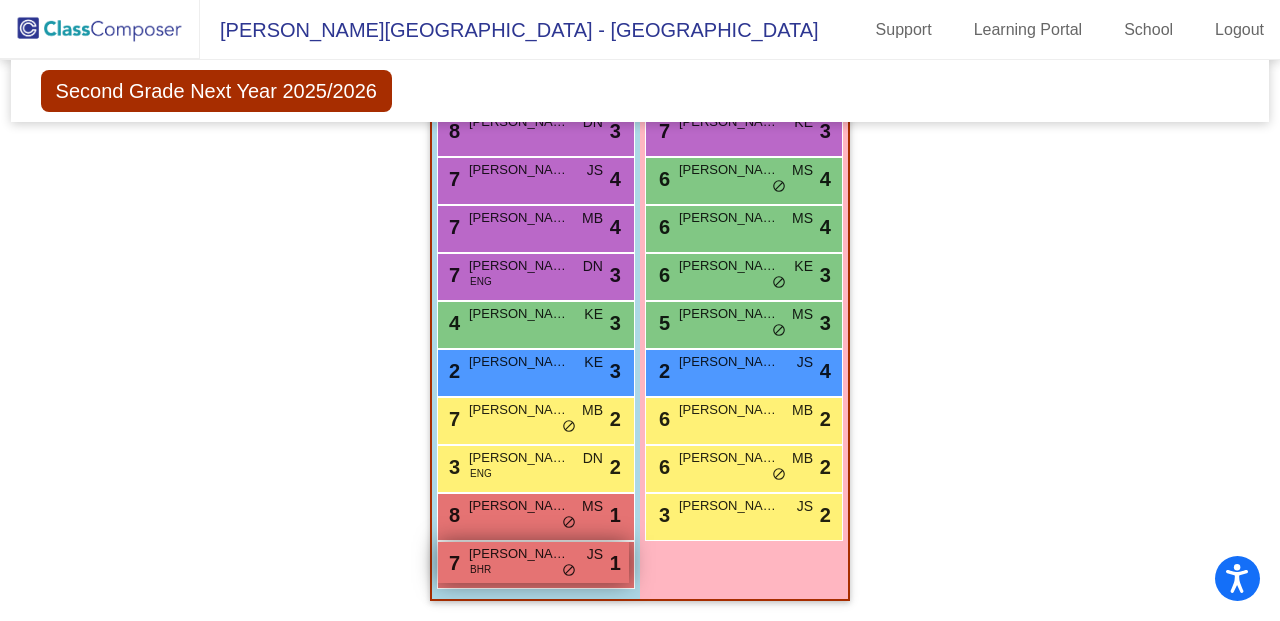 click on "7 [PERSON_NAME] BHR JS lock do_not_disturb_alt 1" at bounding box center [533, 562] 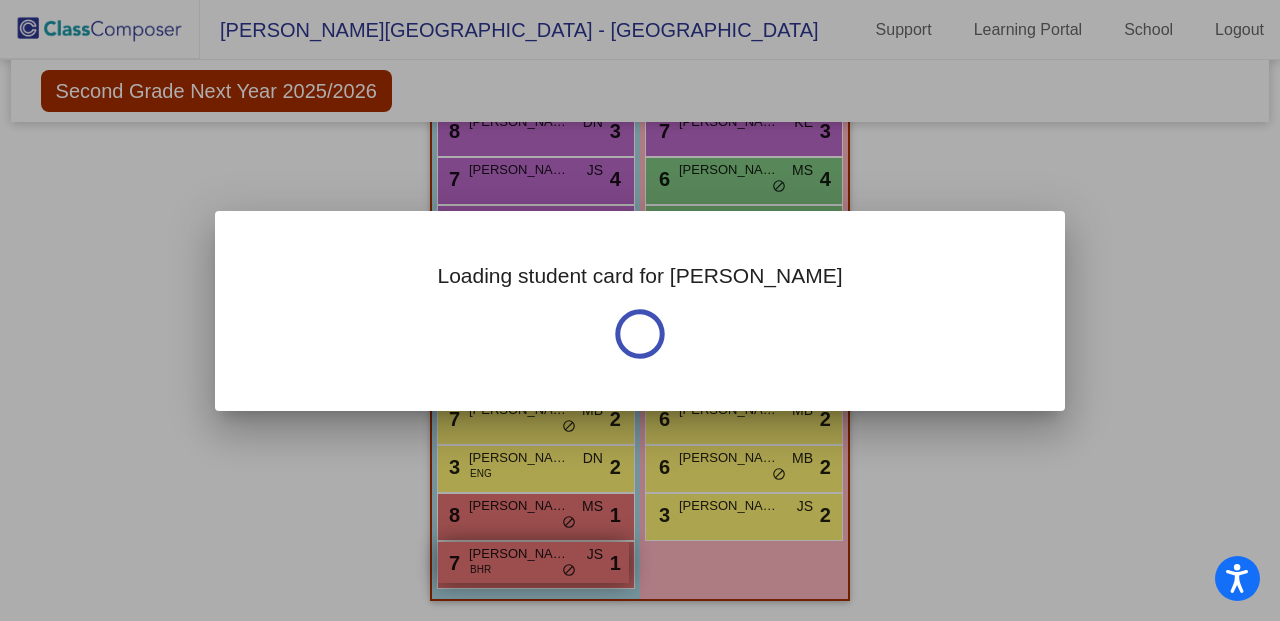 click at bounding box center (640, 310) 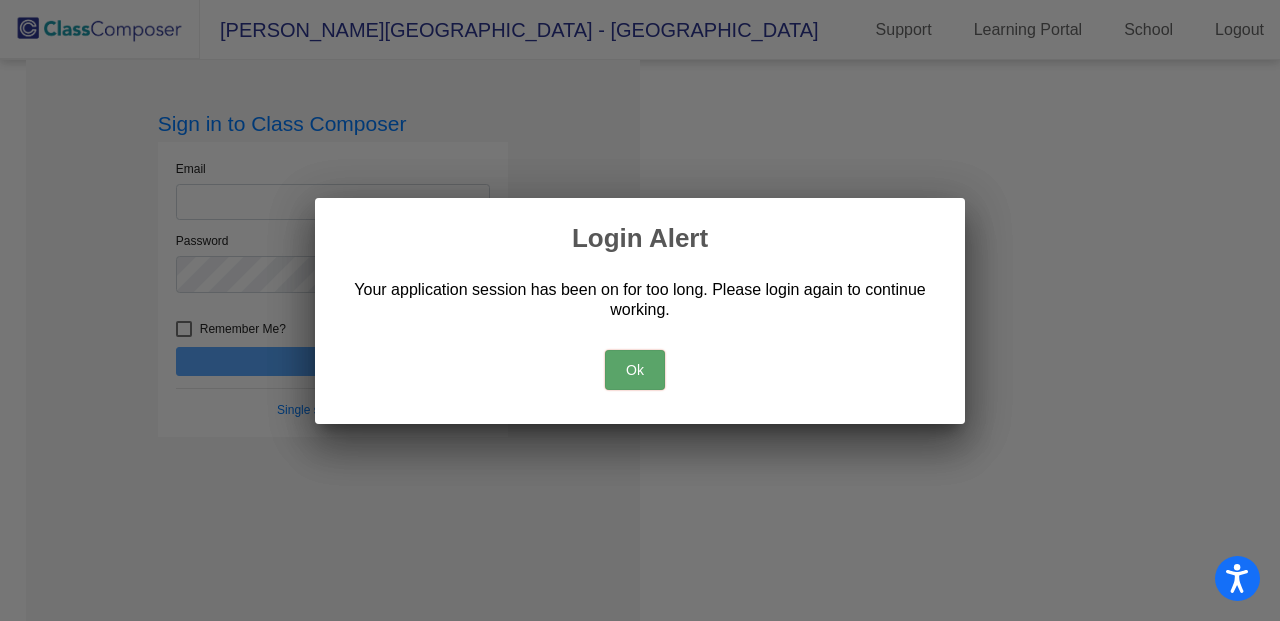 scroll, scrollTop: 0, scrollLeft: 0, axis: both 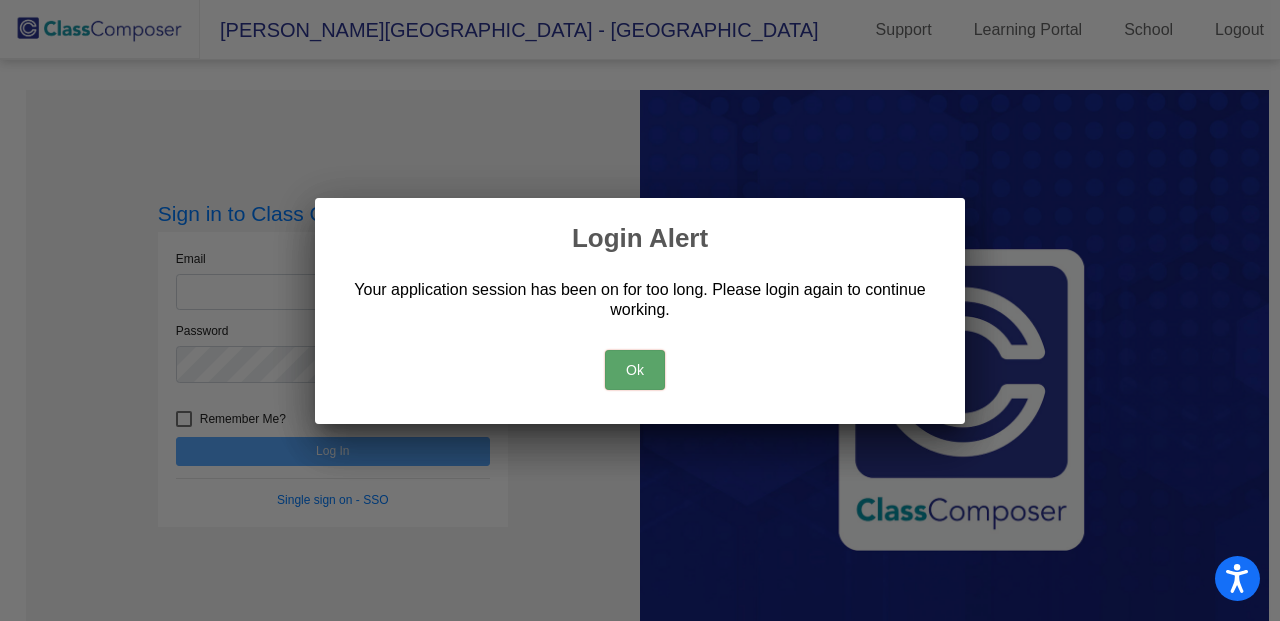 click on "Ok" at bounding box center (635, 370) 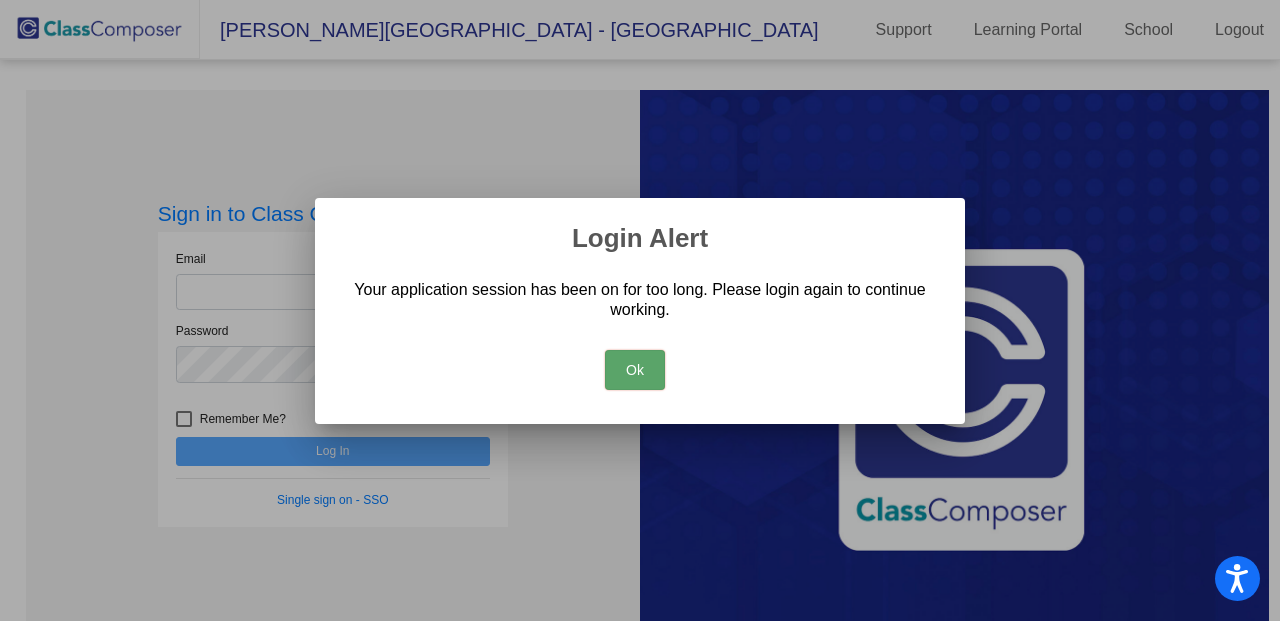 click on "Ok" at bounding box center [635, 370] 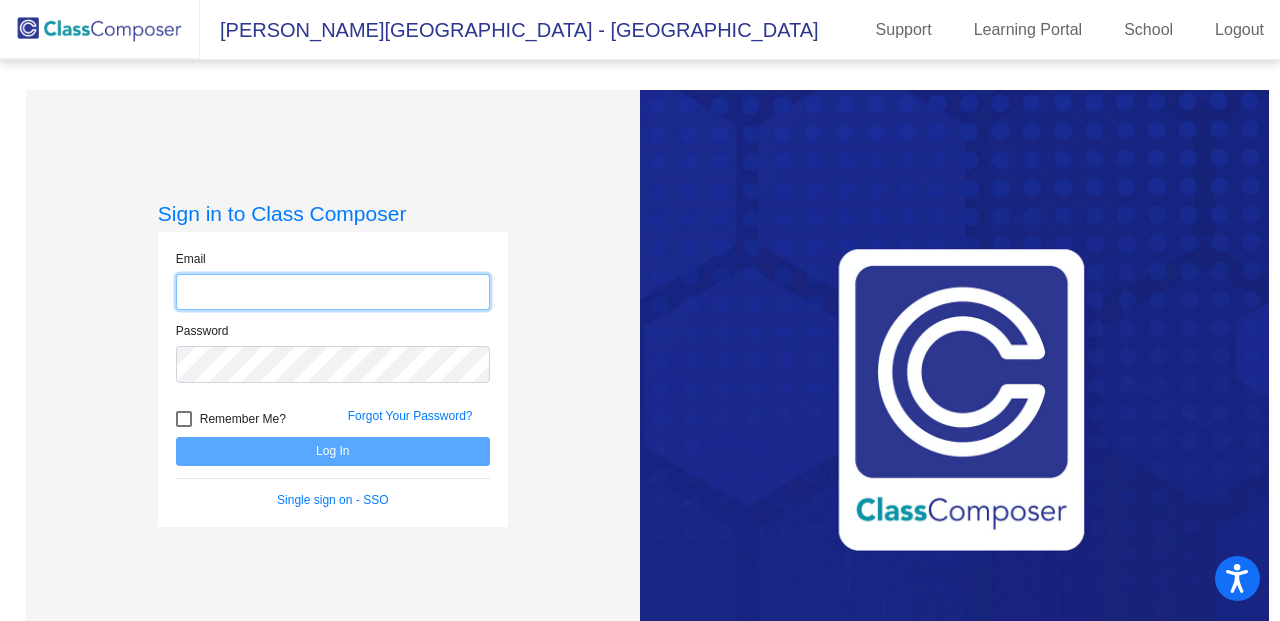 click 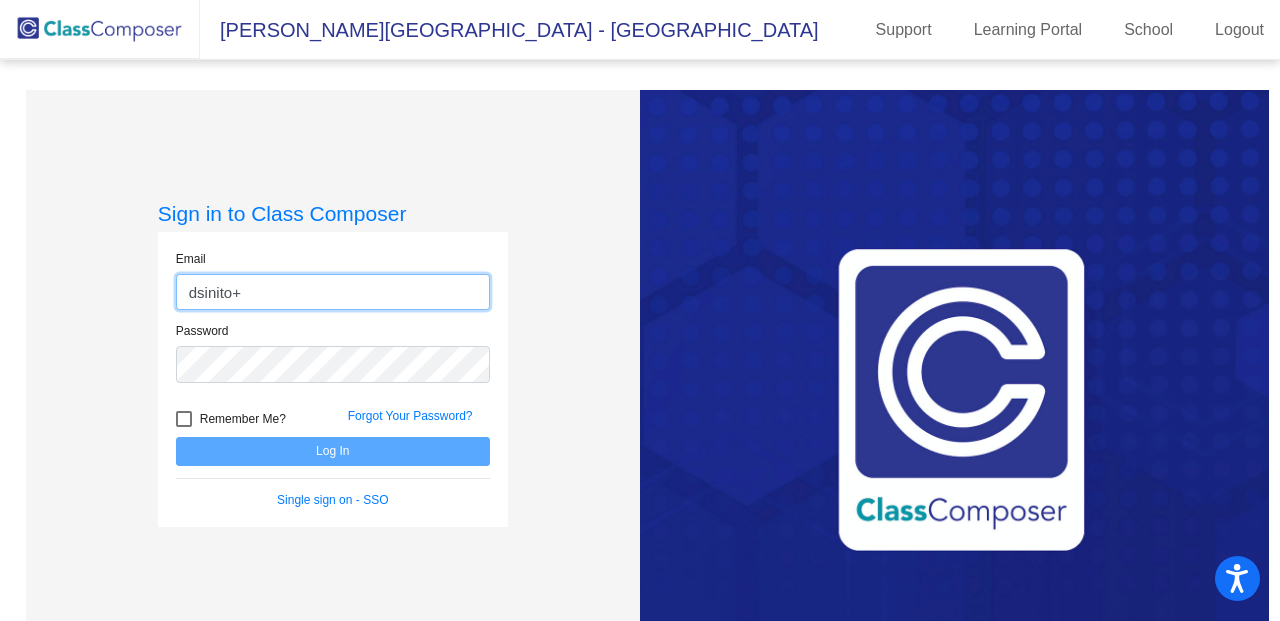 type on "[EMAIL_ADDRESS][DOMAIN_NAME]" 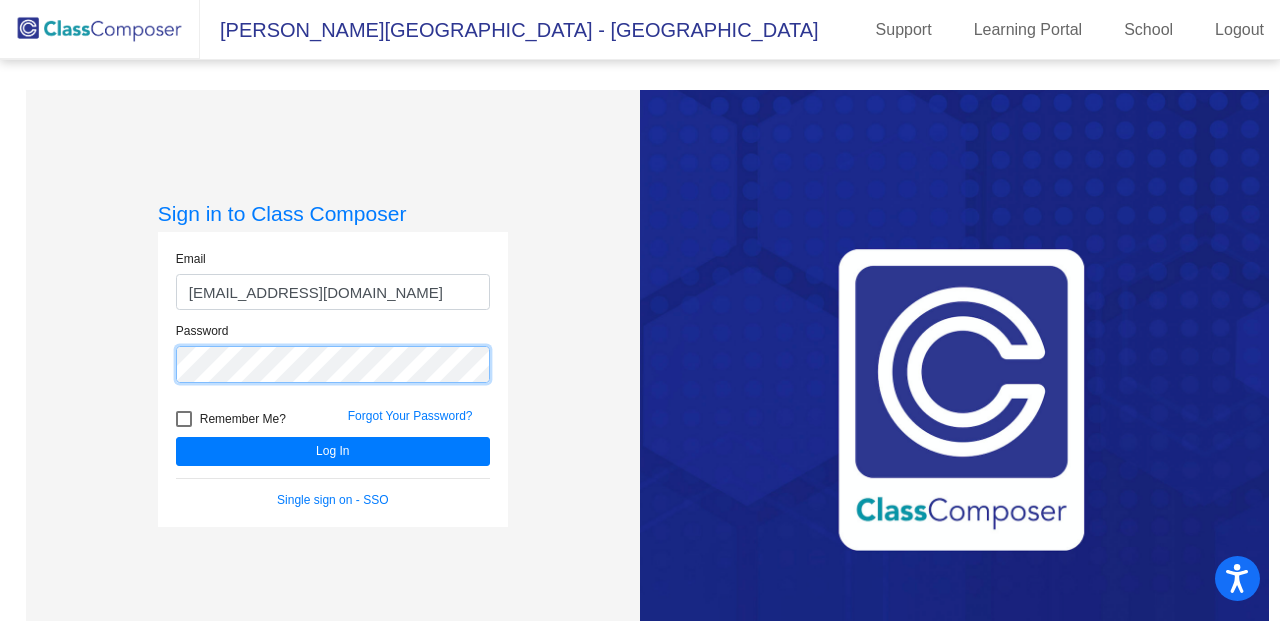 click on "Log In" 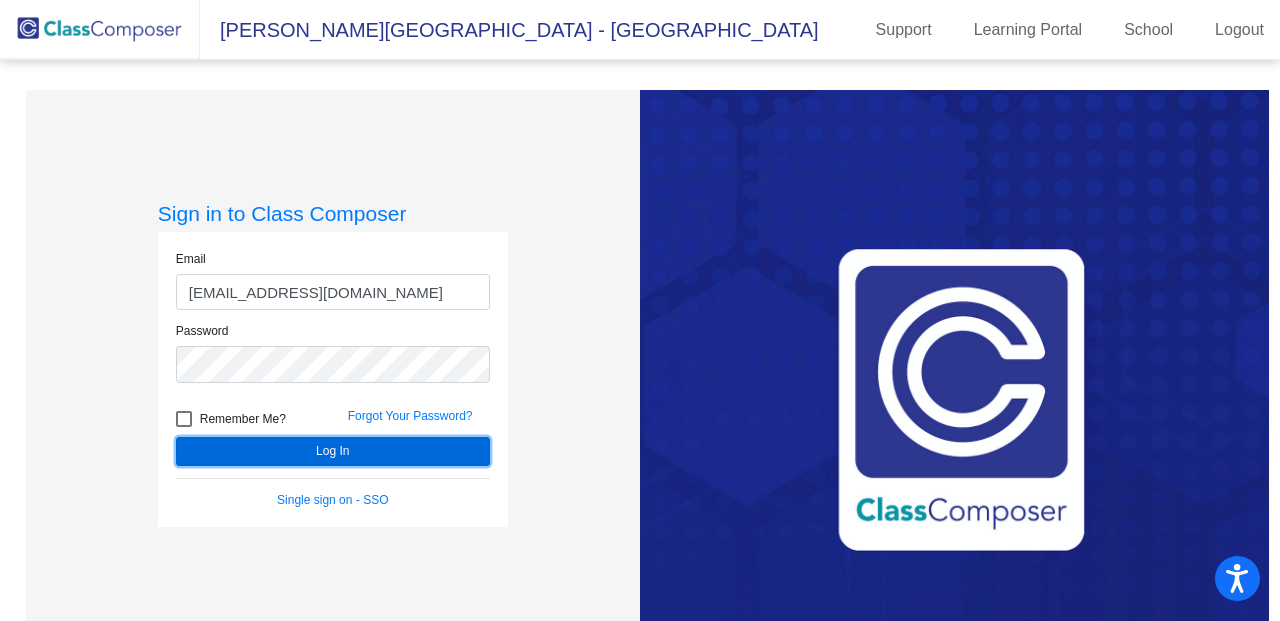 click on "Log In" 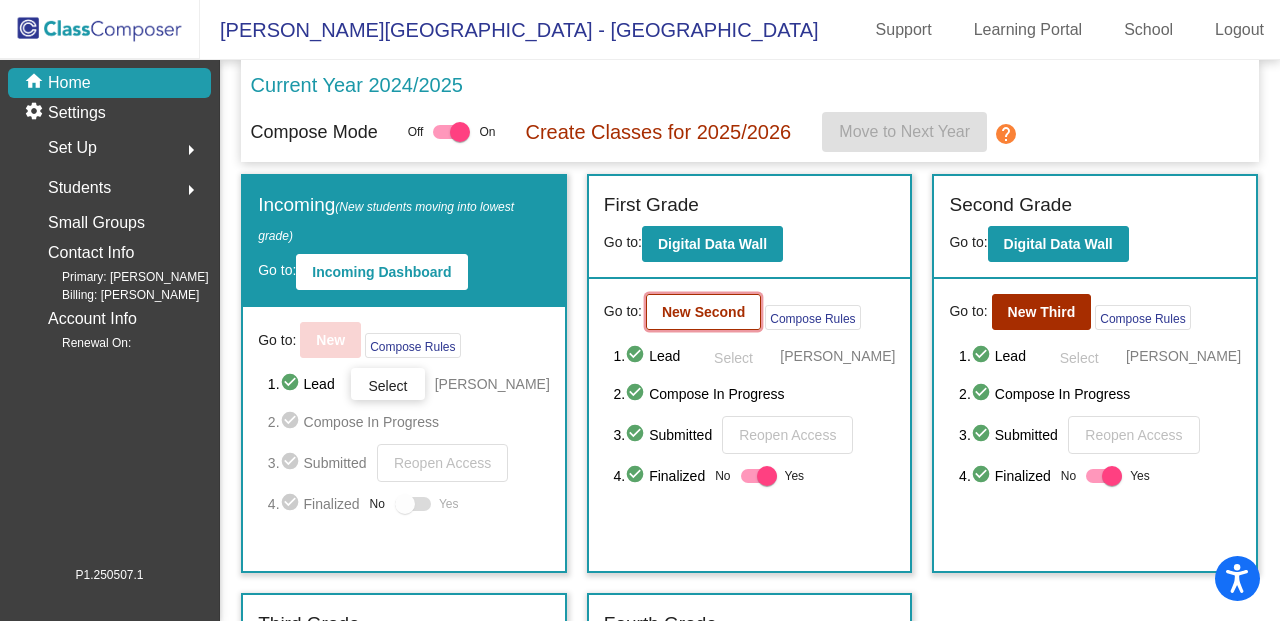 click on "New Second" 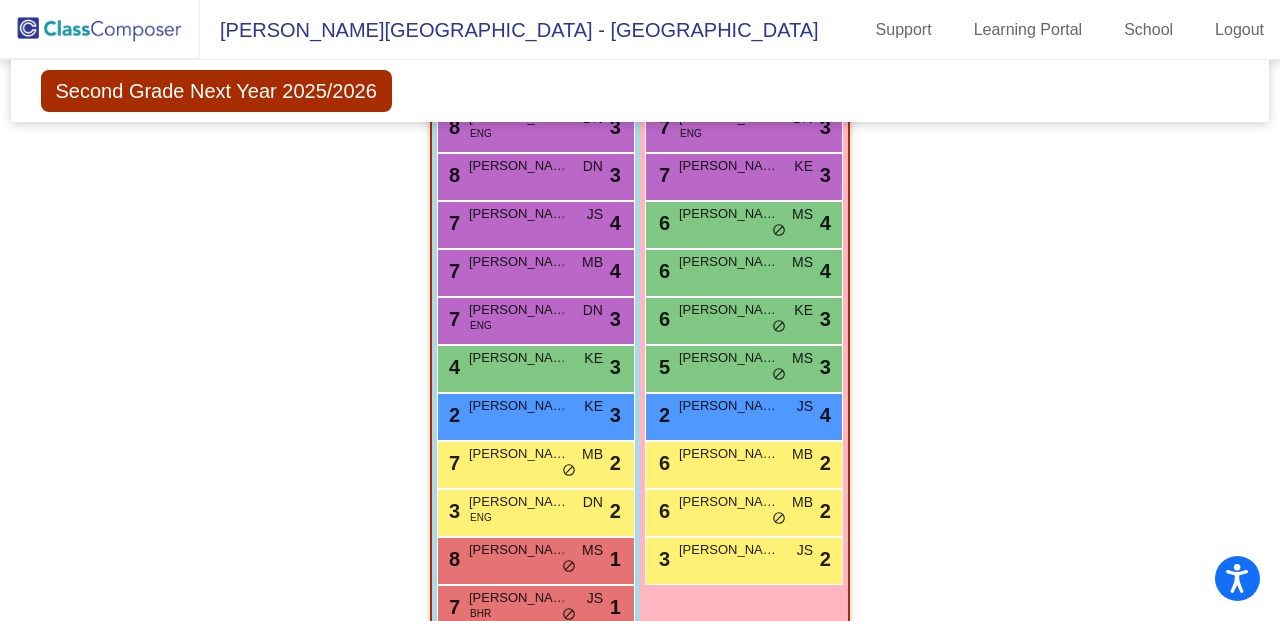scroll, scrollTop: 2049, scrollLeft: 0, axis: vertical 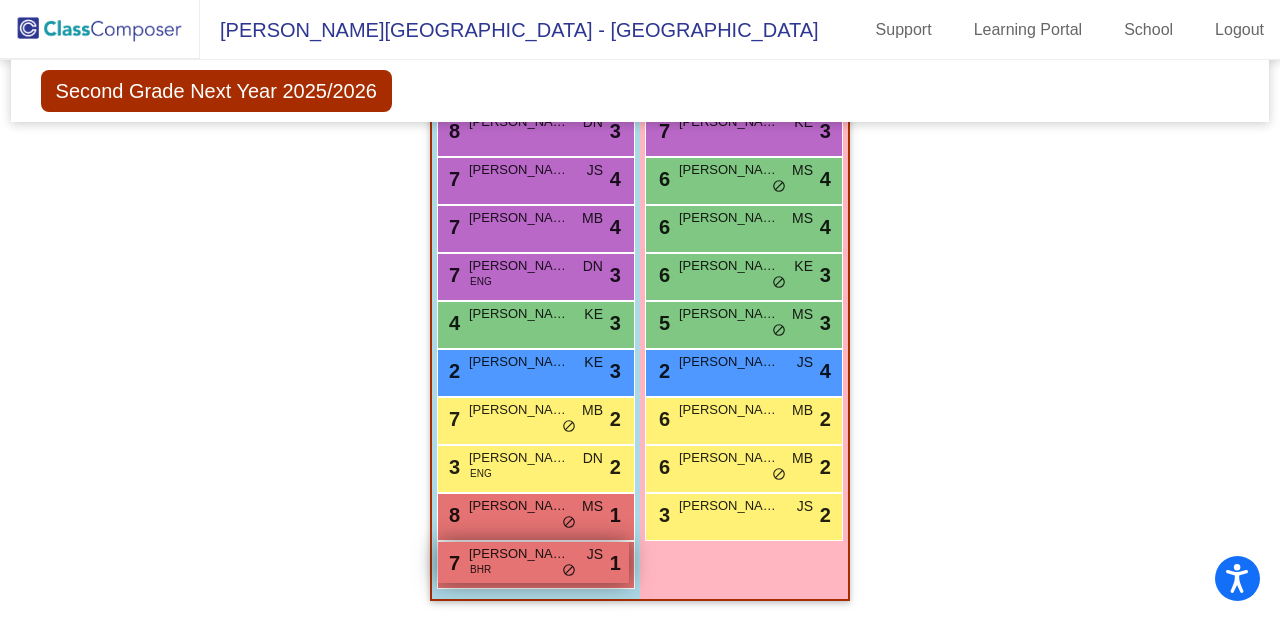 click on "7 [PERSON_NAME] BHR JS lock do_not_disturb_alt 1" at bounding box center (533, 562) 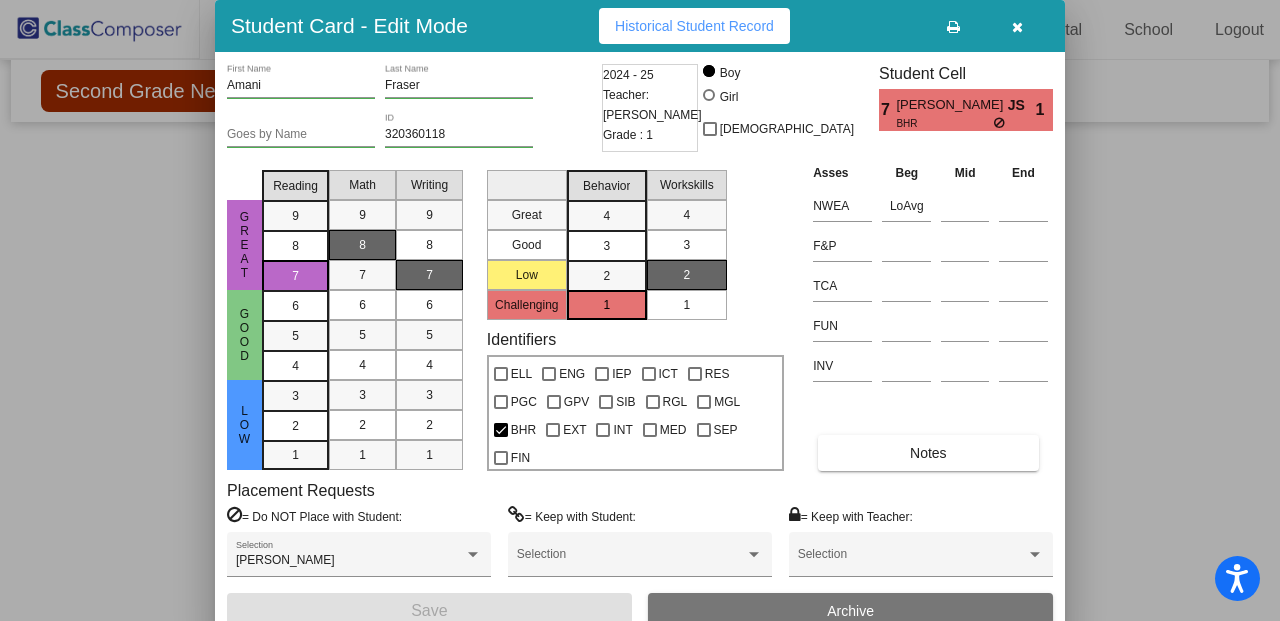 click on "= Keep with Teacher:" at bounding box center (851, 516) 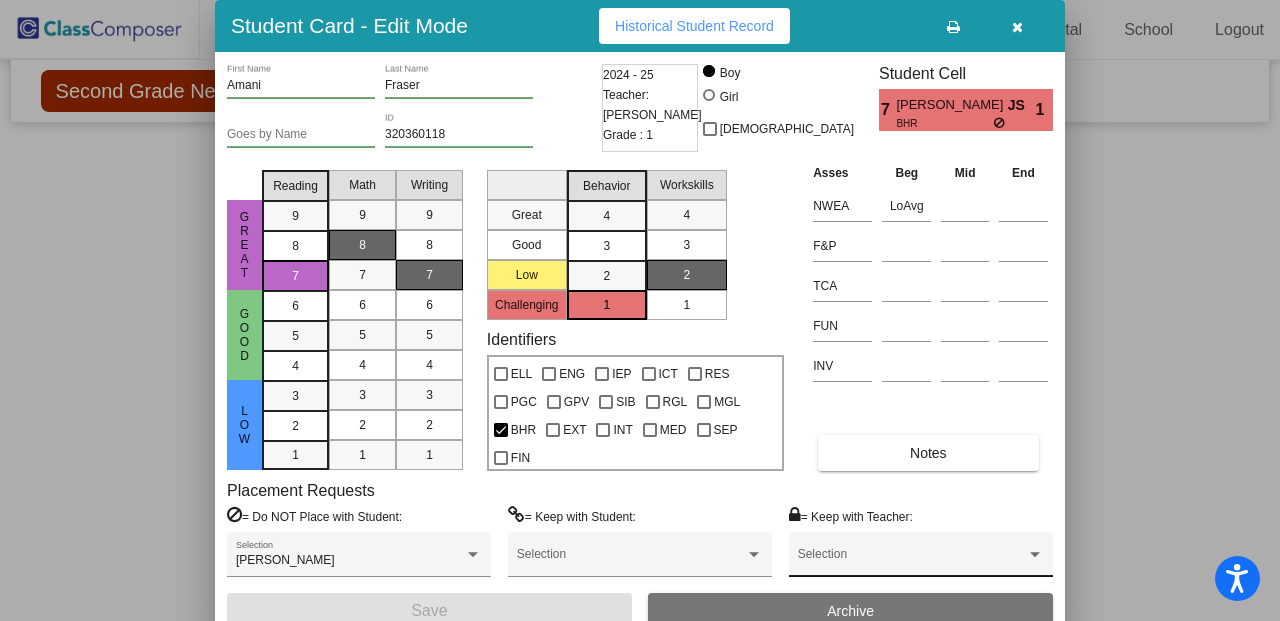 click on "Selection" at bounding box center (921, 559) 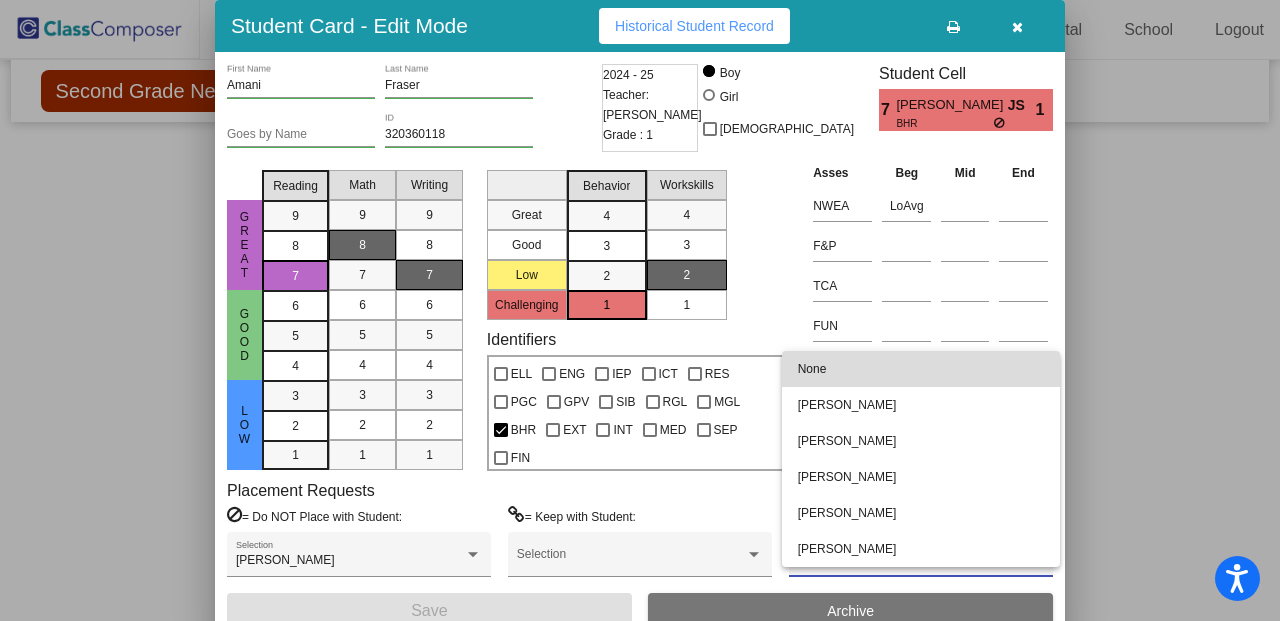 click on "None" at bounding box center [921, 369] 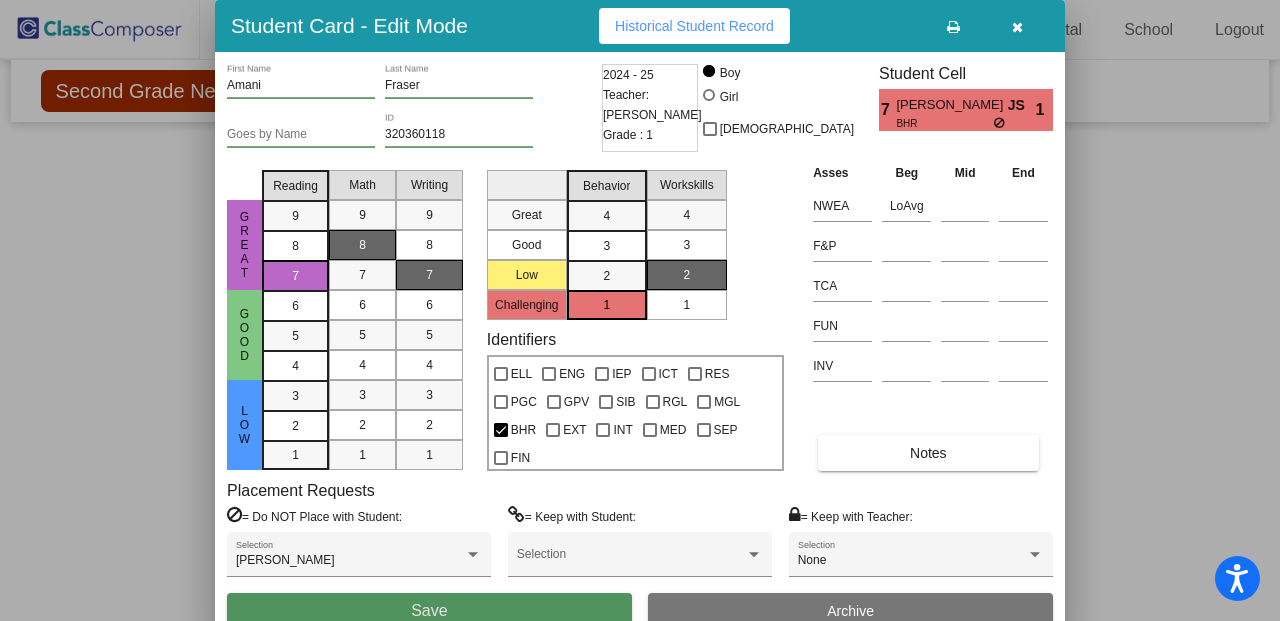 click on "Save" at bounding box center (429, 611) 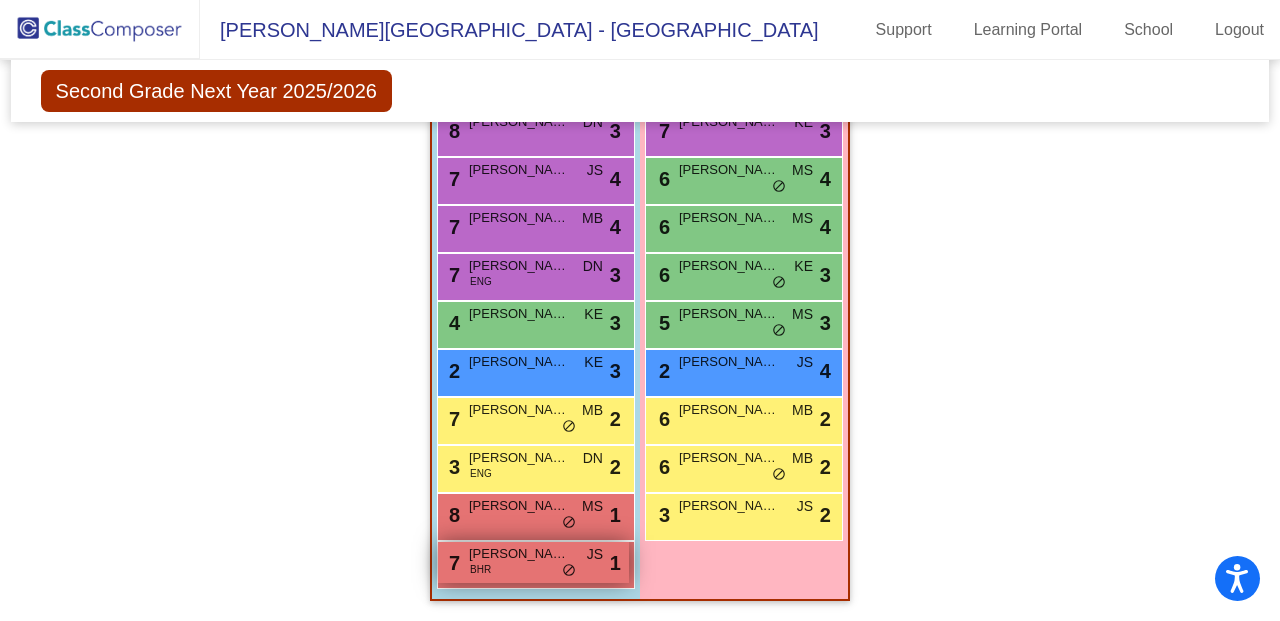click on "[PERSON_NAME]" at bounding box center (519, 554) 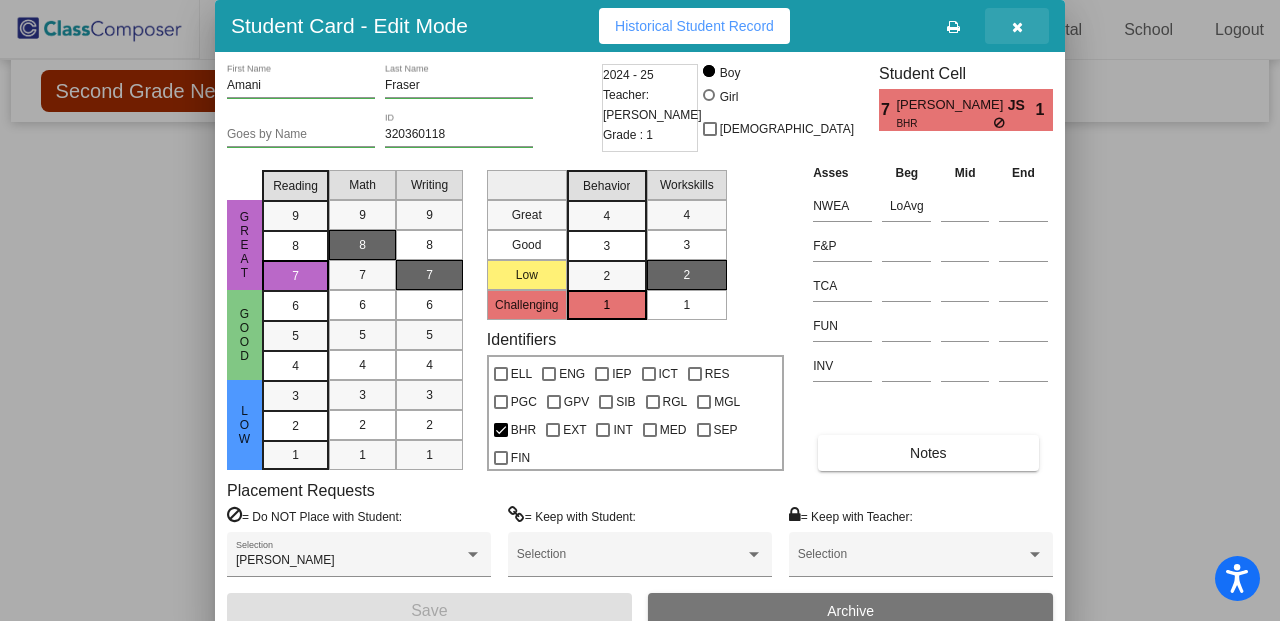 click at bounding box center [1017, 27] 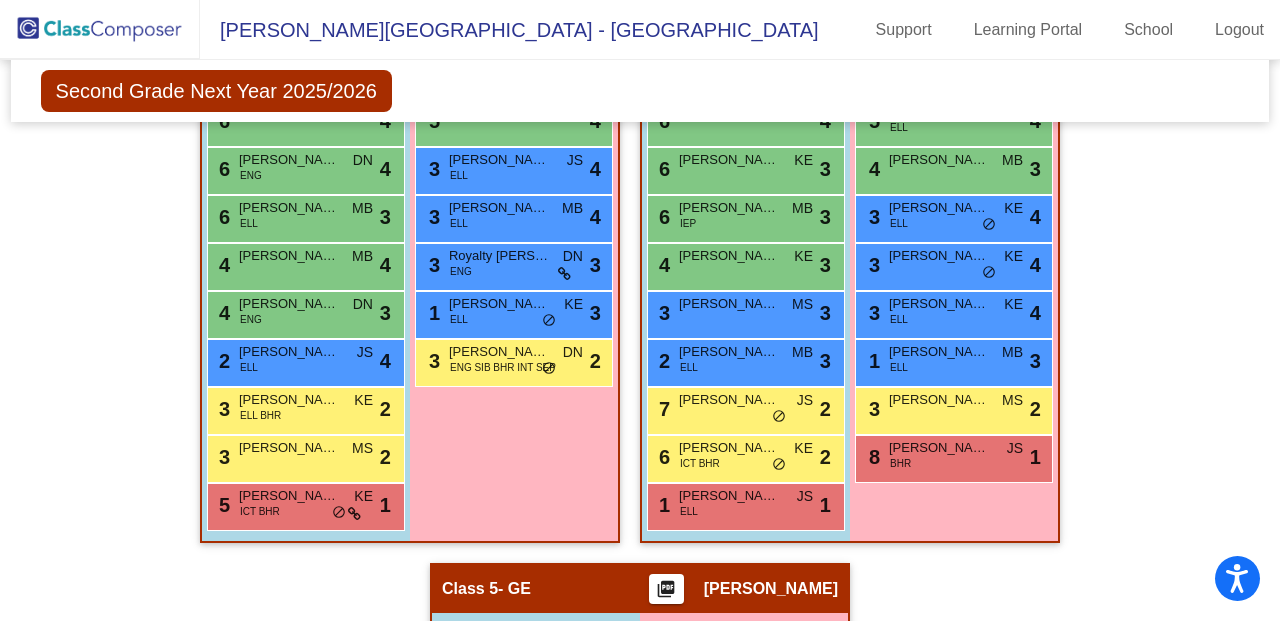 scroll, scrollTop: 1494, scrollLeft: 0, axis: vertical 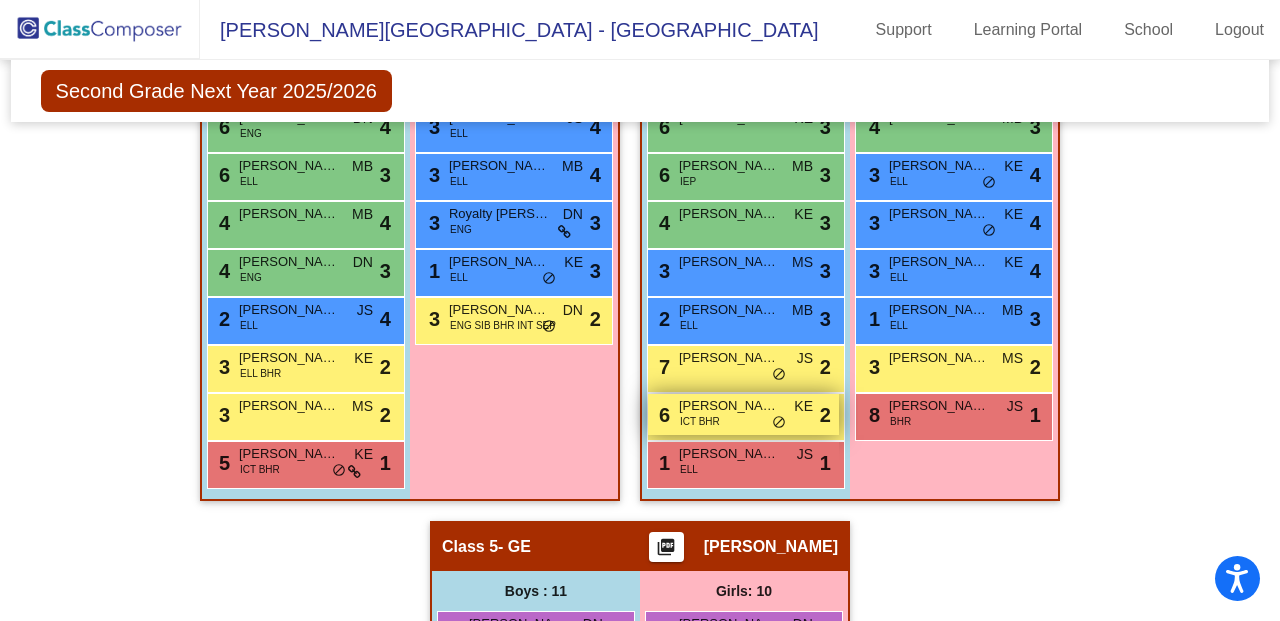 click on "[PERSON_NAME]" at bounding box center [729, 406] 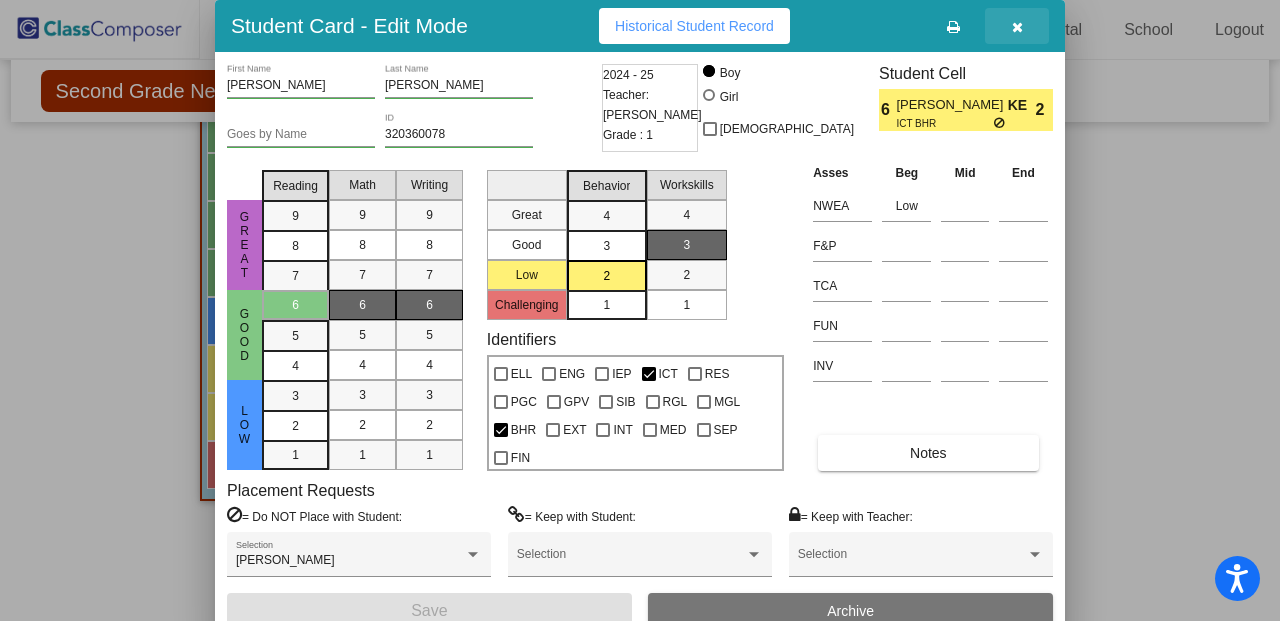 click at bounding box center (1017, 27) 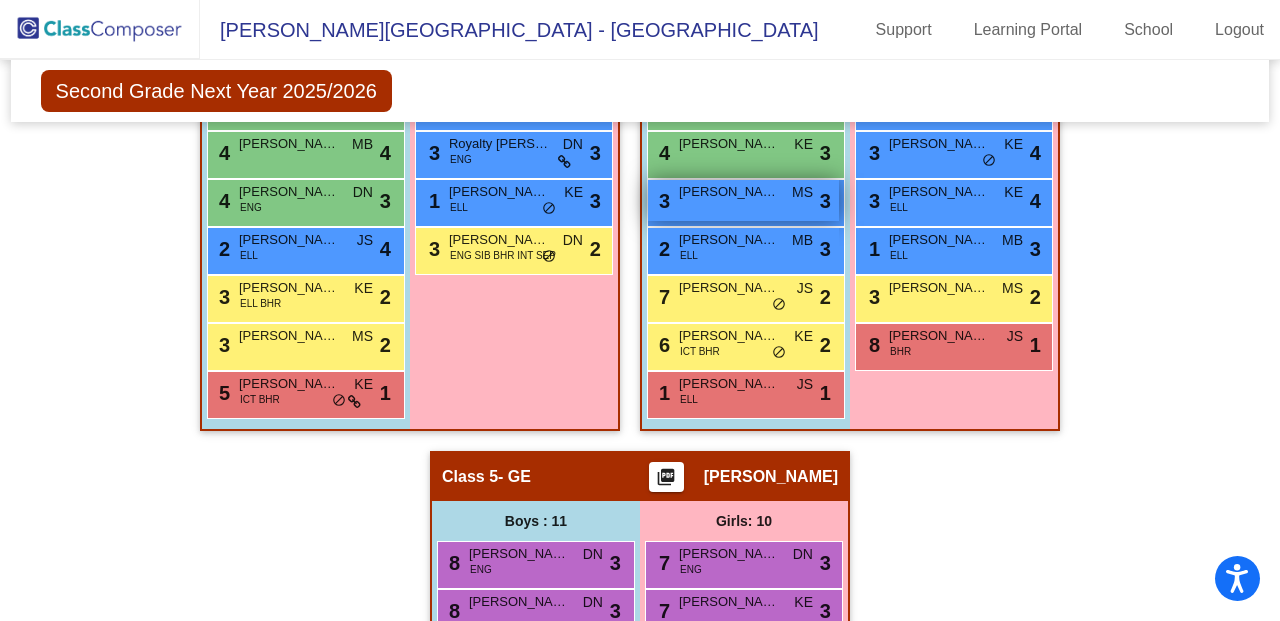 scroll, scrollTop: 1494, scrollLeft: 0, axis: vertical 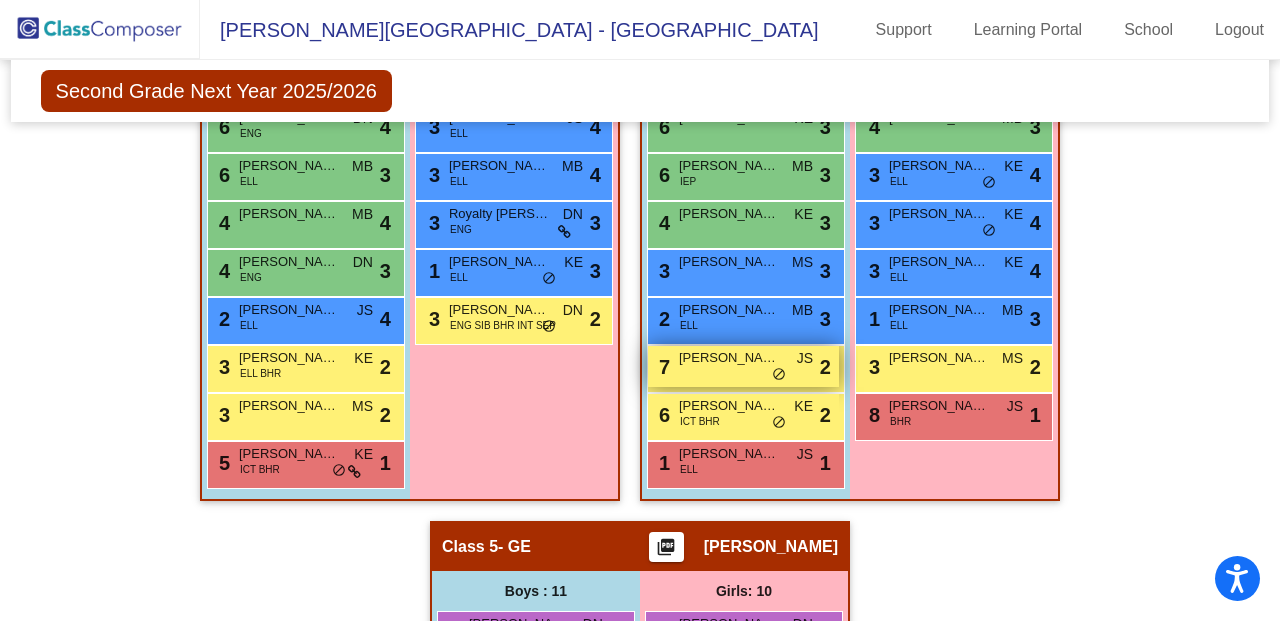 click on "7 [PERSON_NAME] lock do_not_disturb_alt 2" at bounding box center (743, 366) 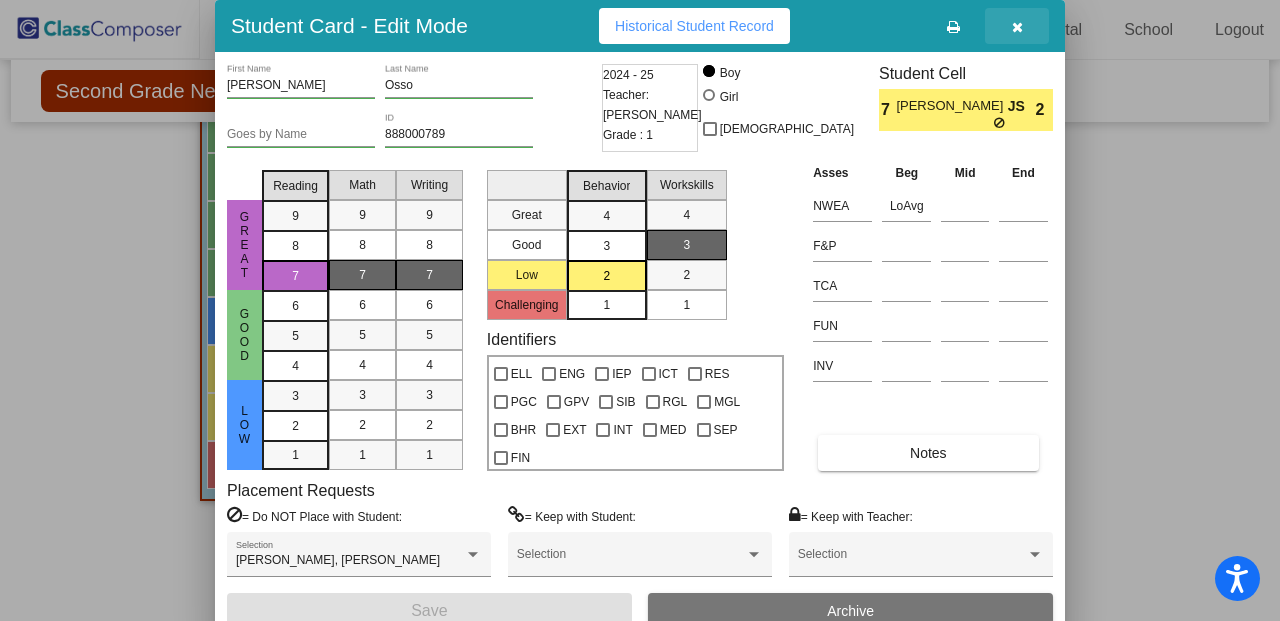 click at bounding box center [1017, 27] 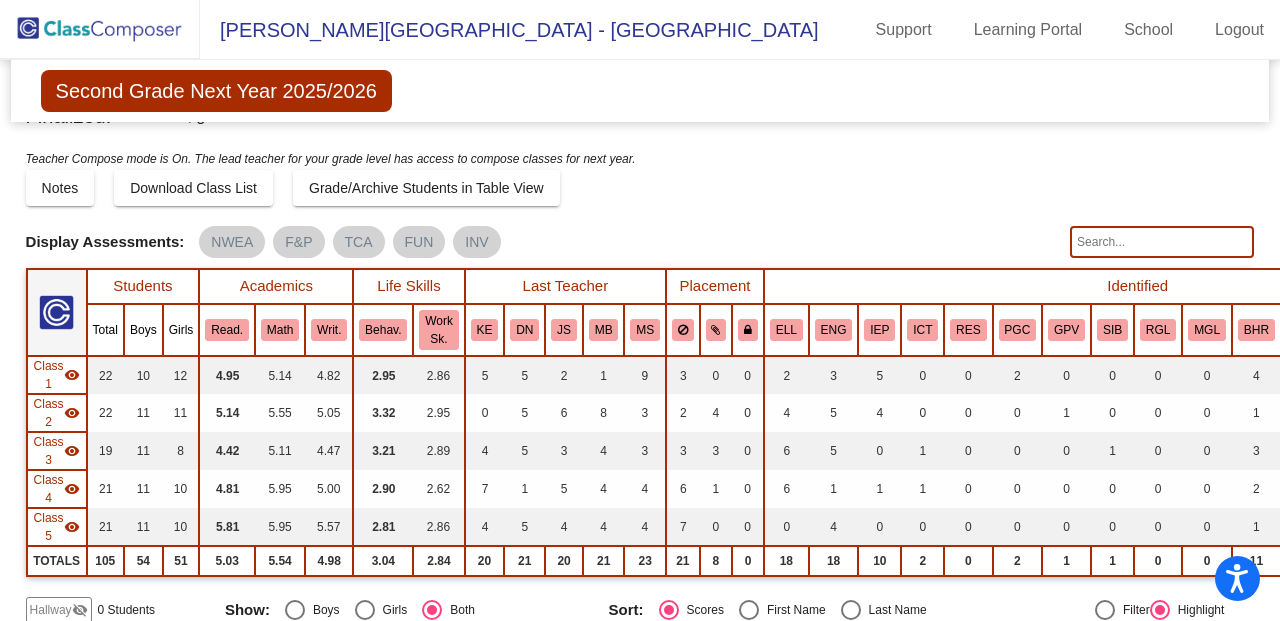 scroll, scrollTop: 0, scrollLeft: 0, axis: both 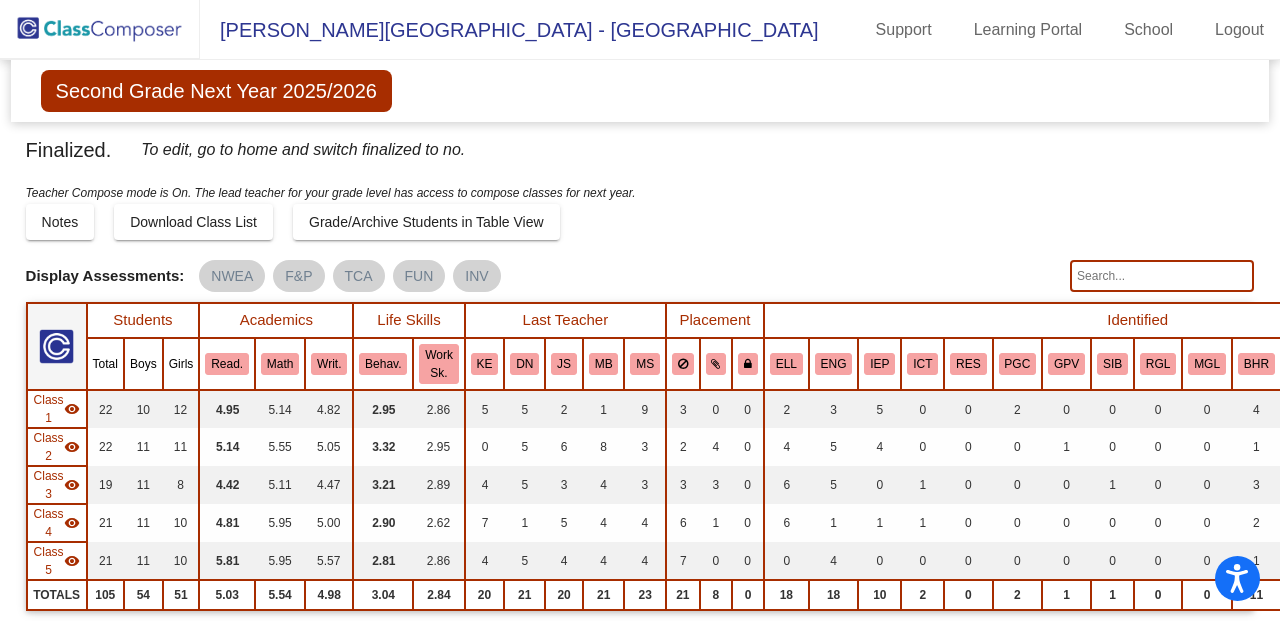 click 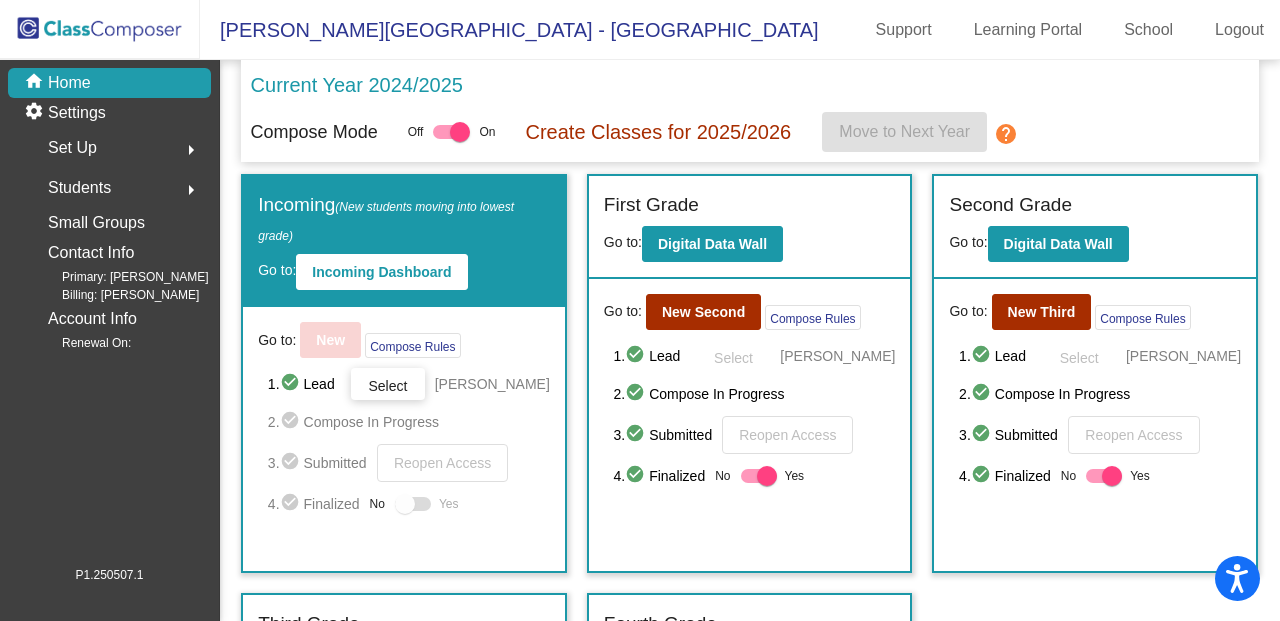click on "Set Up  arrow_right" 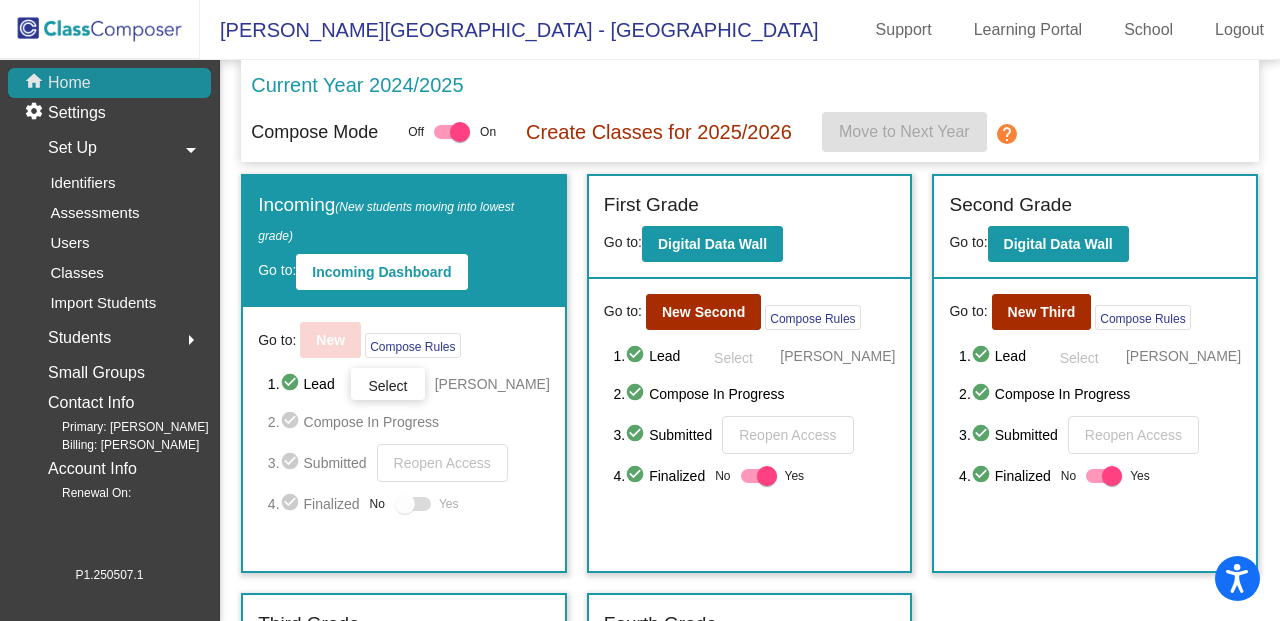 click on "Home" 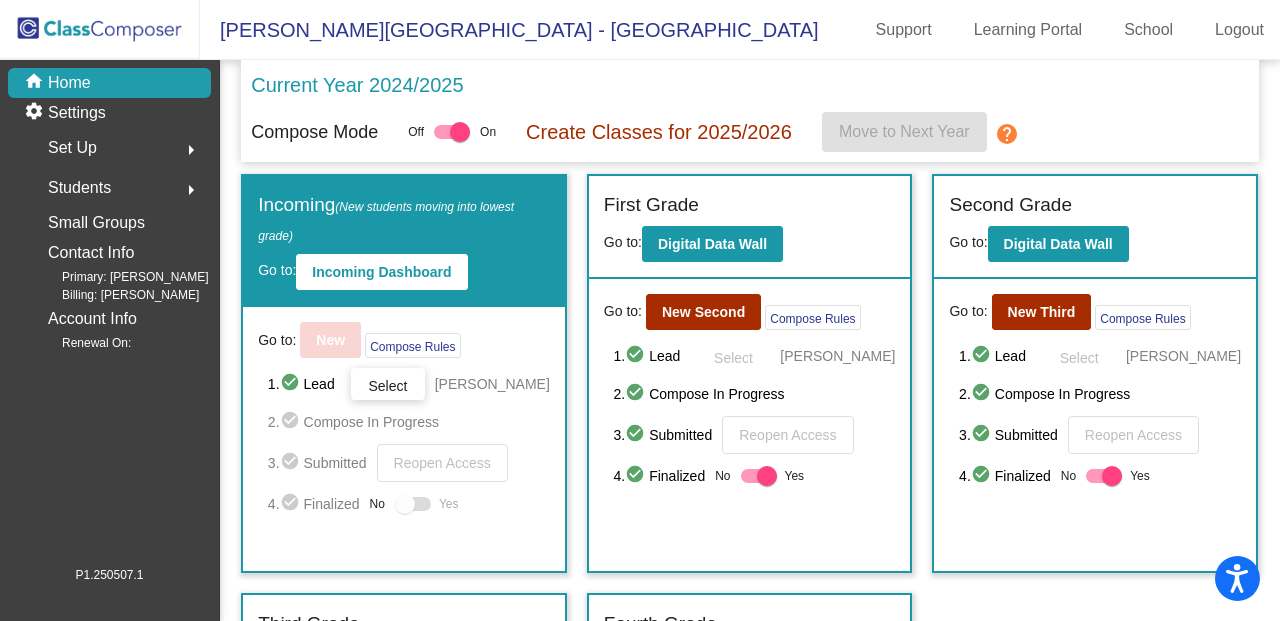 click on "Home" 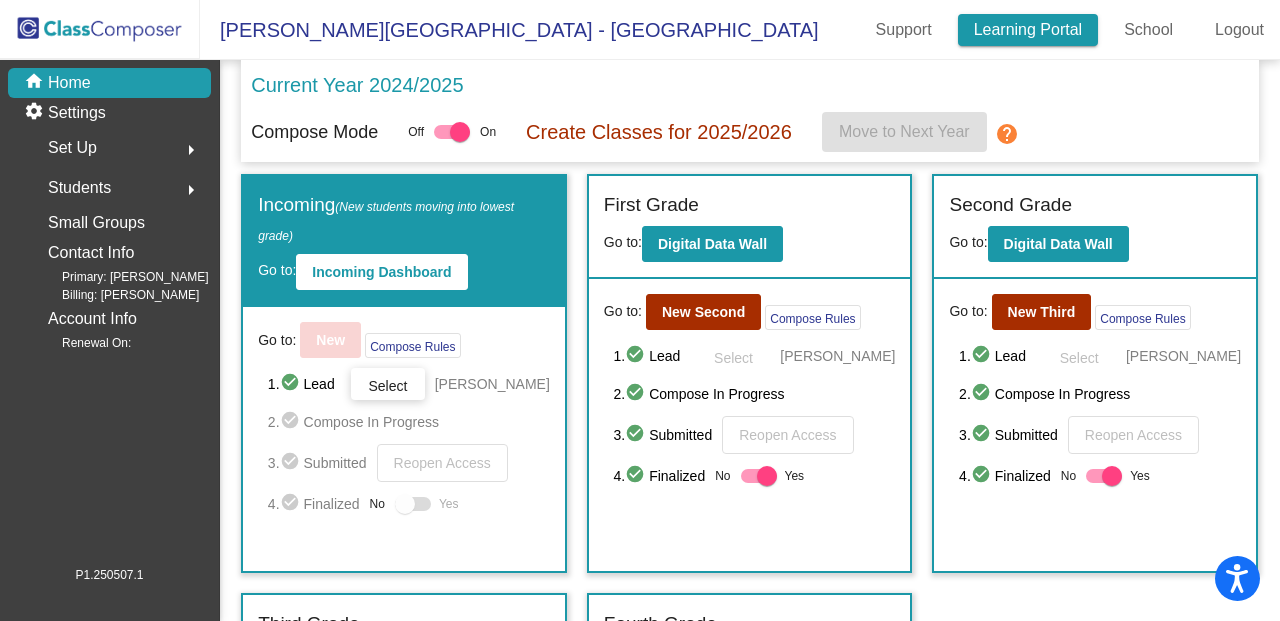 click on "Learning Portal" 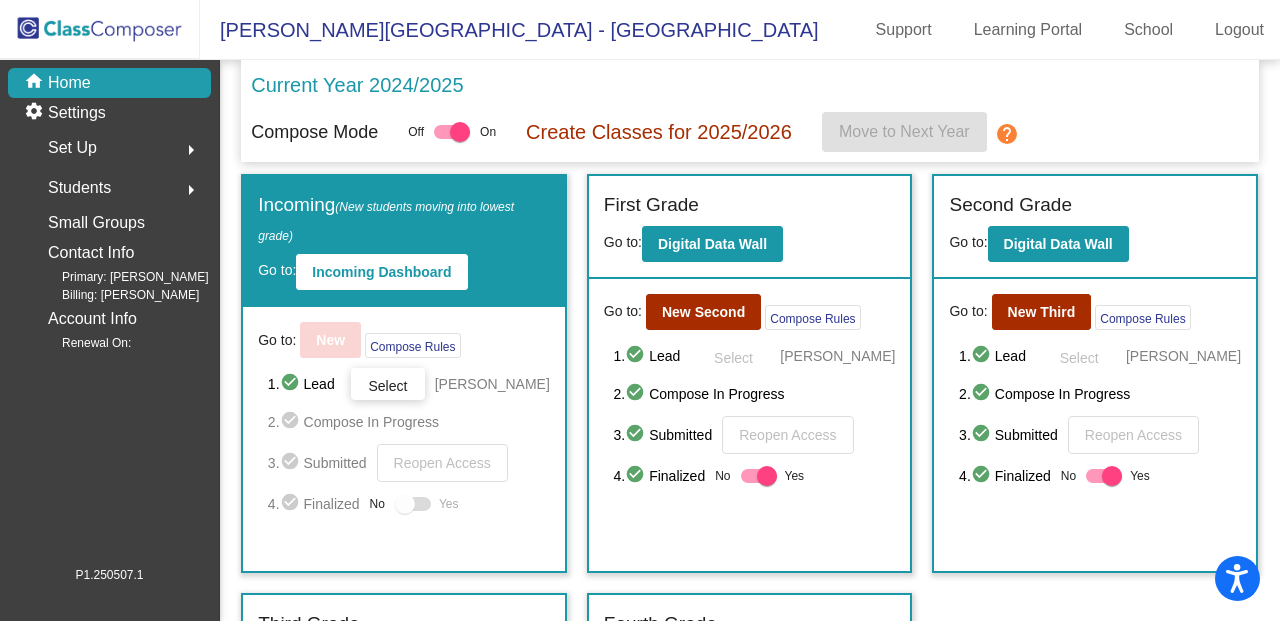 click on "Students" 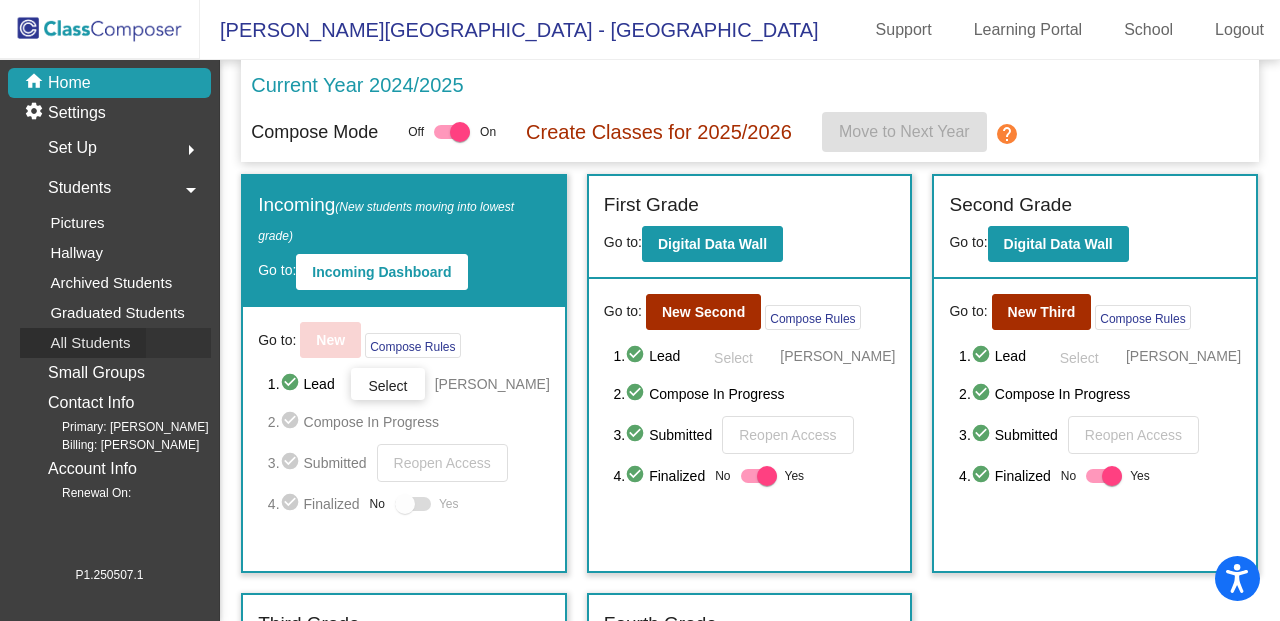 click on "All Students" 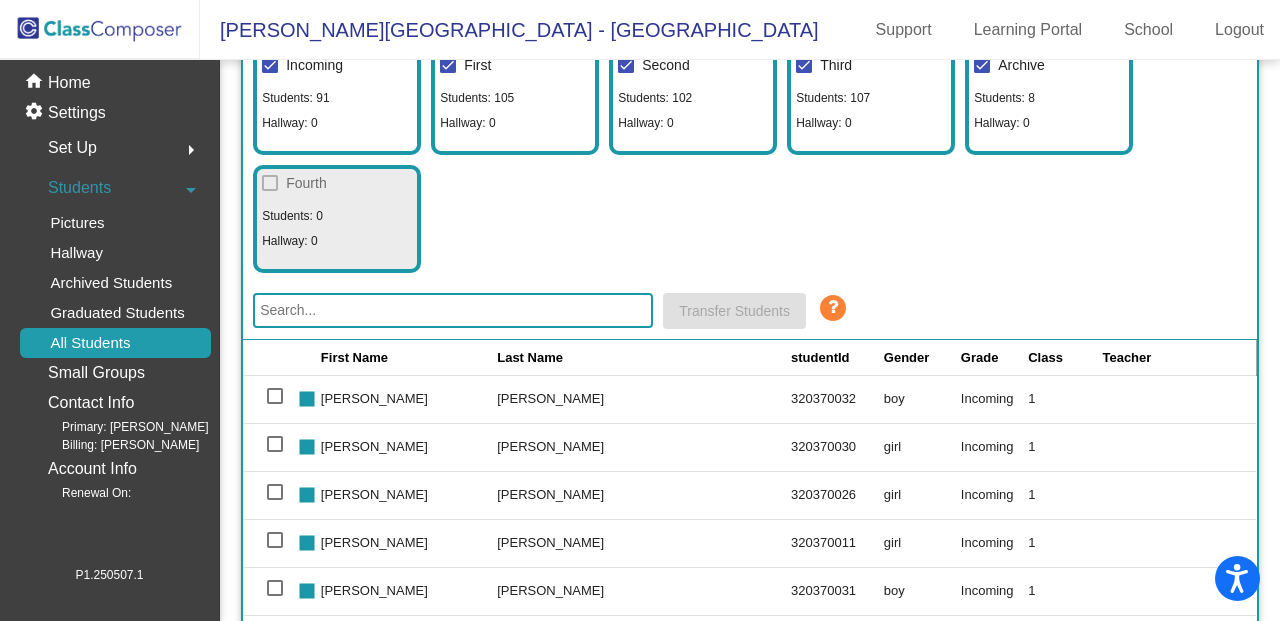 scroll, scrollTop: 222, scrollLeft: 0, axis: vertical 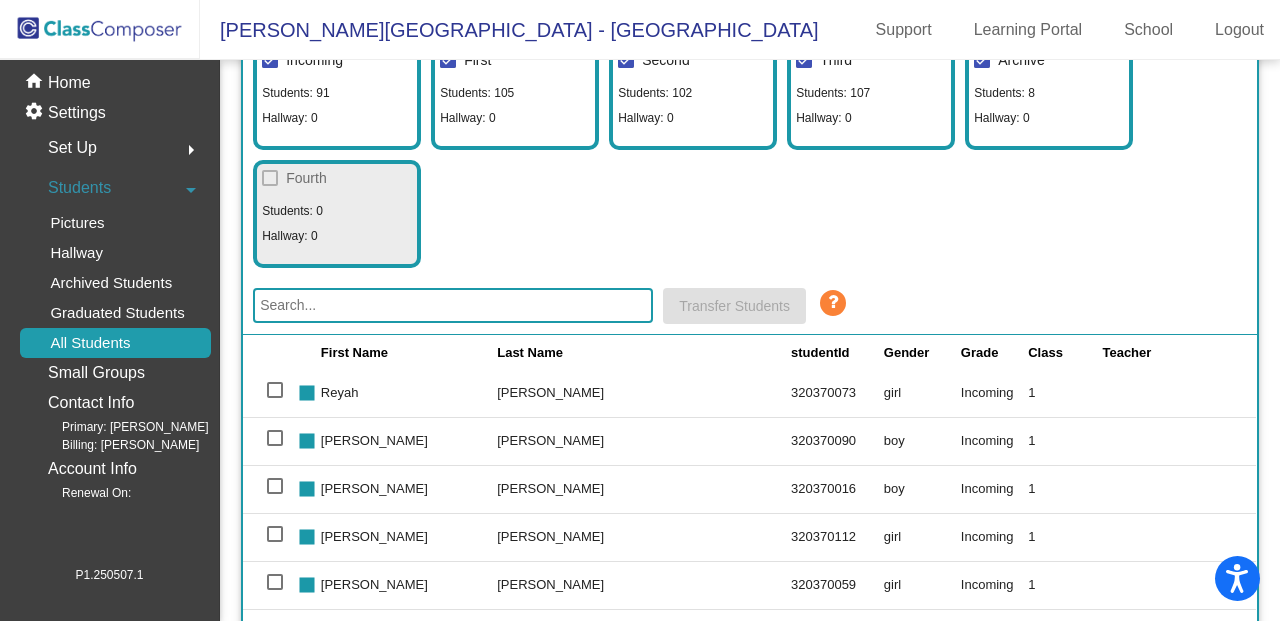 click 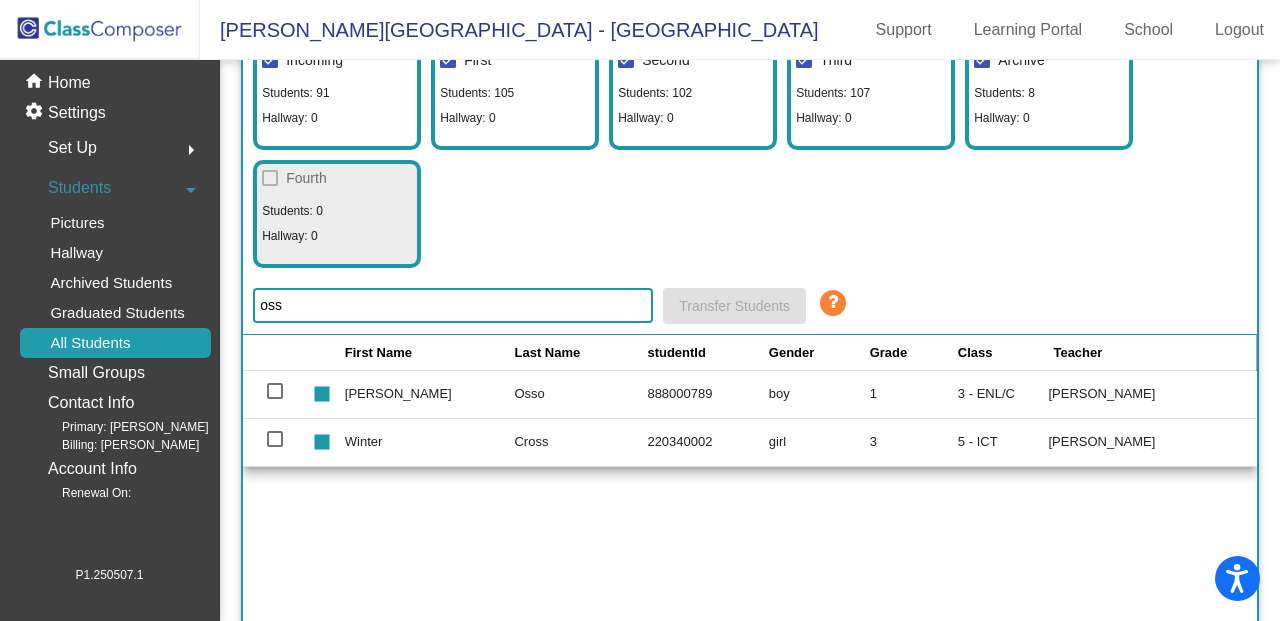 scroll, scrollTop: 0, scrollLeft: 0, axis: both 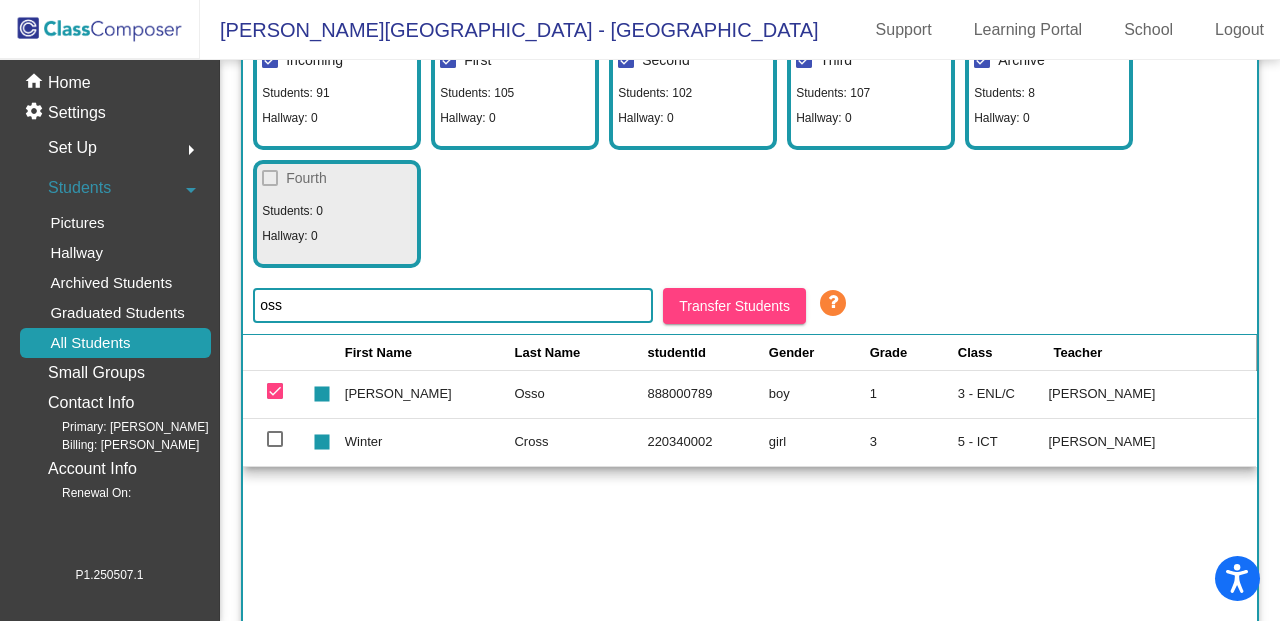 click on "Transfer Students" 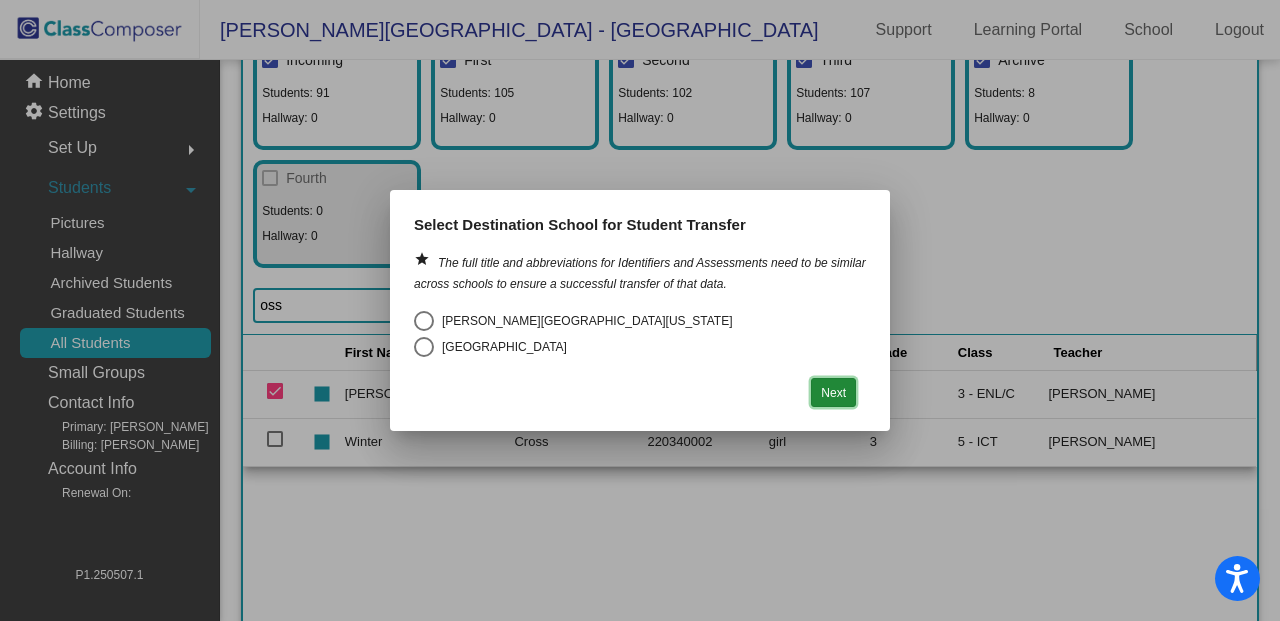 click on "Next" at bounding box center [833, 392] 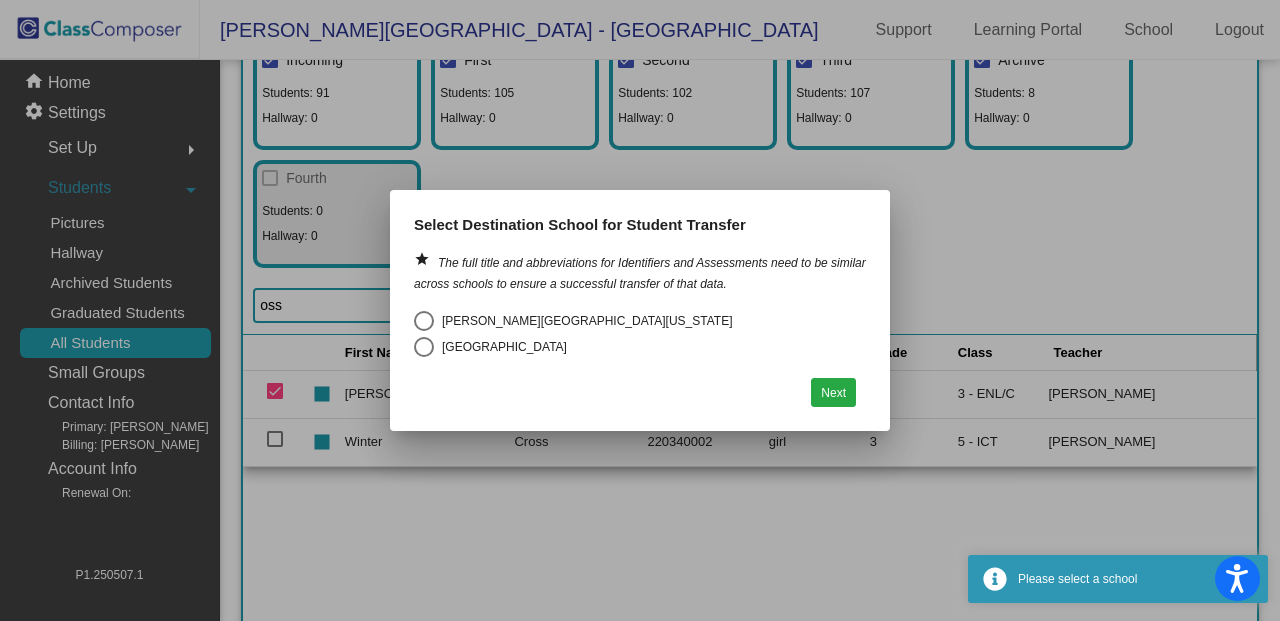 click at bounding box center (640, 310) 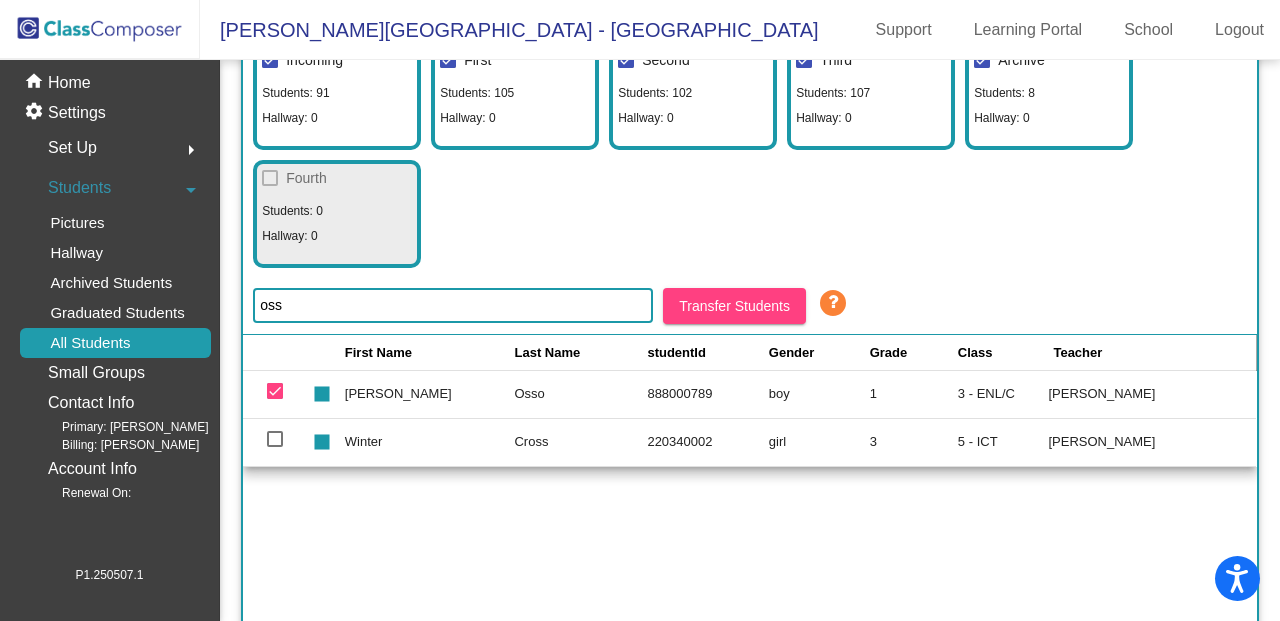 click at bounding box center (275, 391) 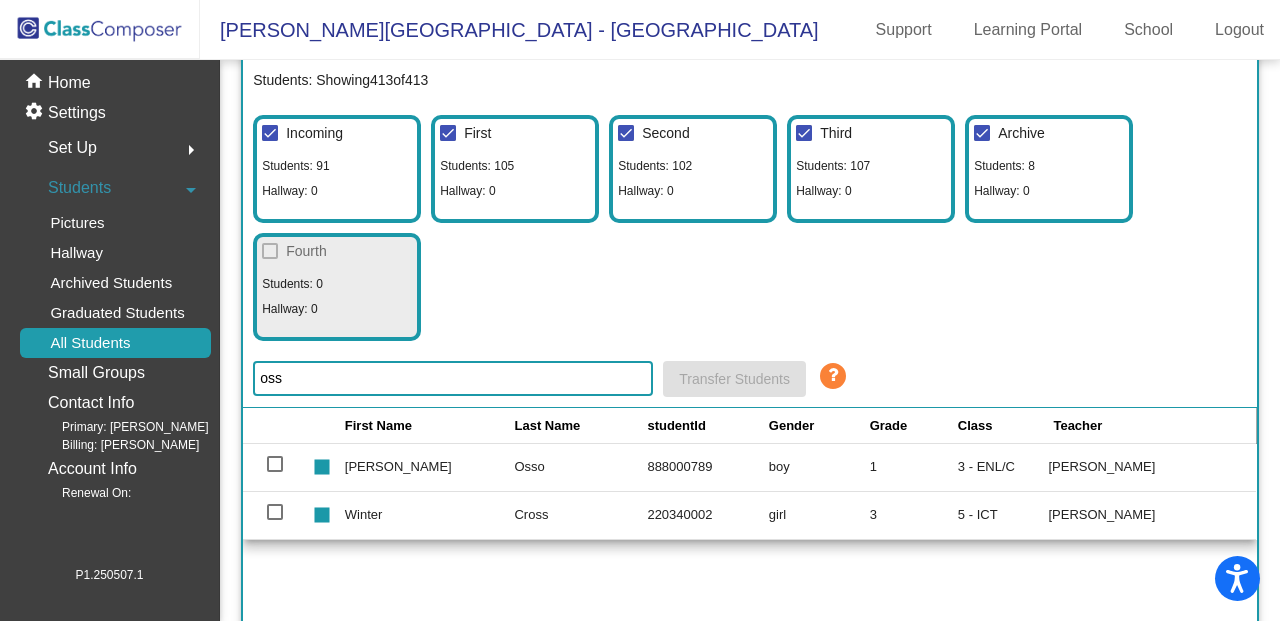 scroll, scrollTop: 111, scrollLeft: 0, axis: vertical 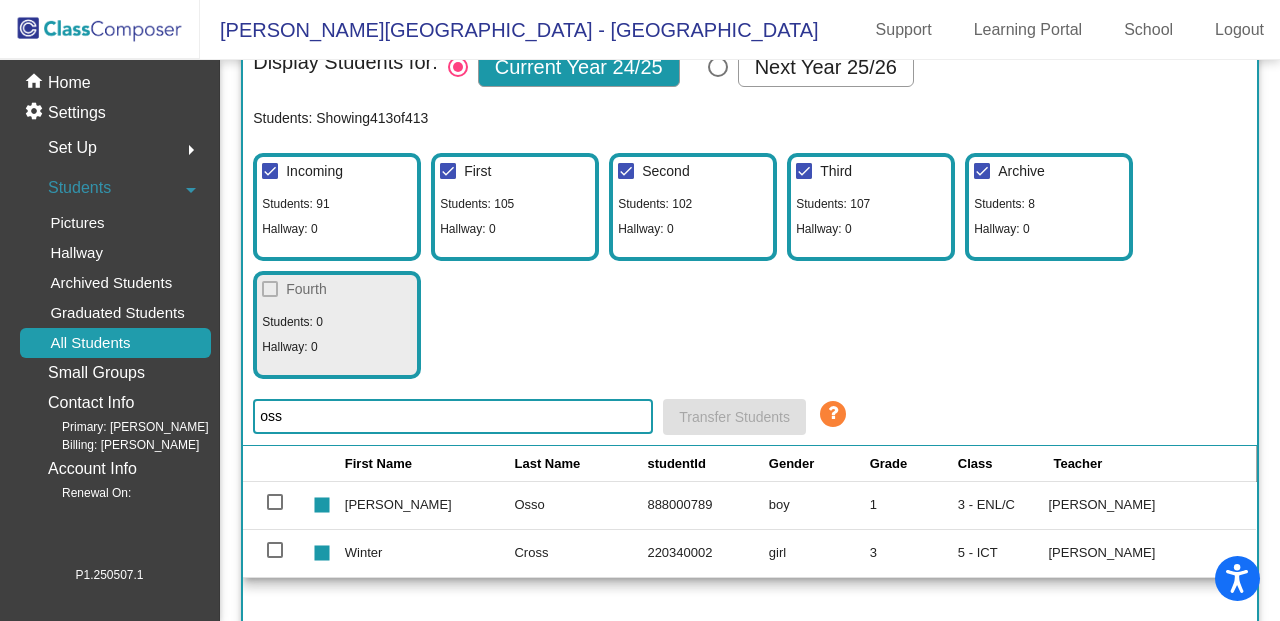 click on "Hallway: 0" 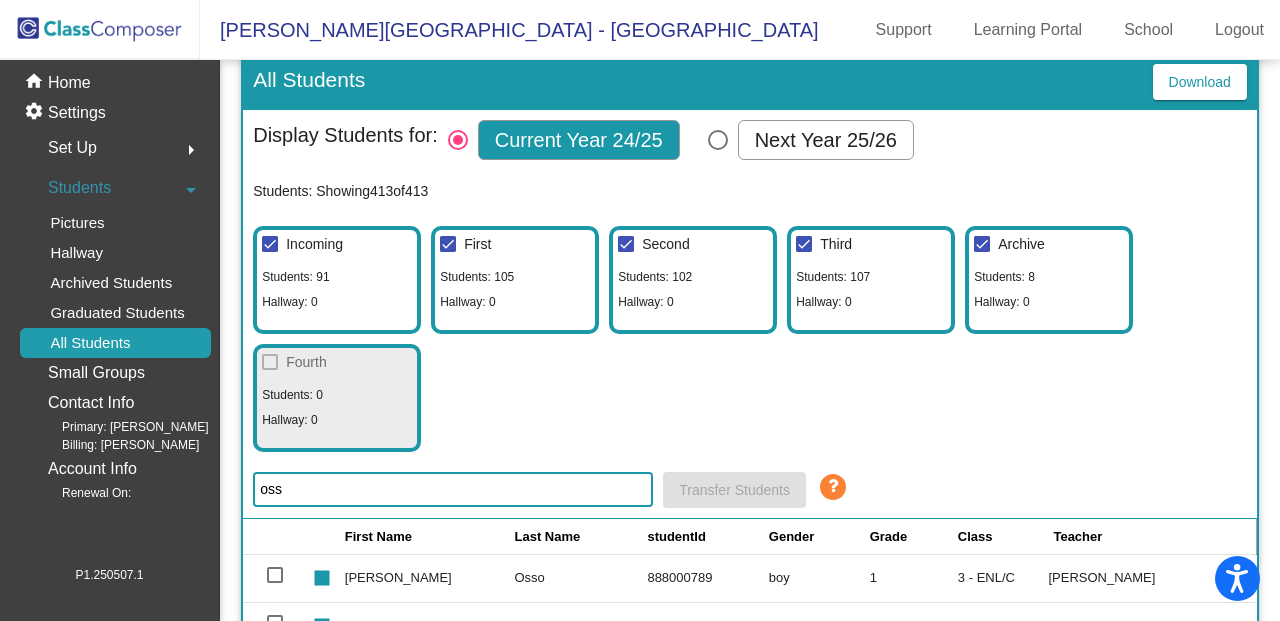 scroll, scrollTop: 0, scrollLeft: 0, axis: both 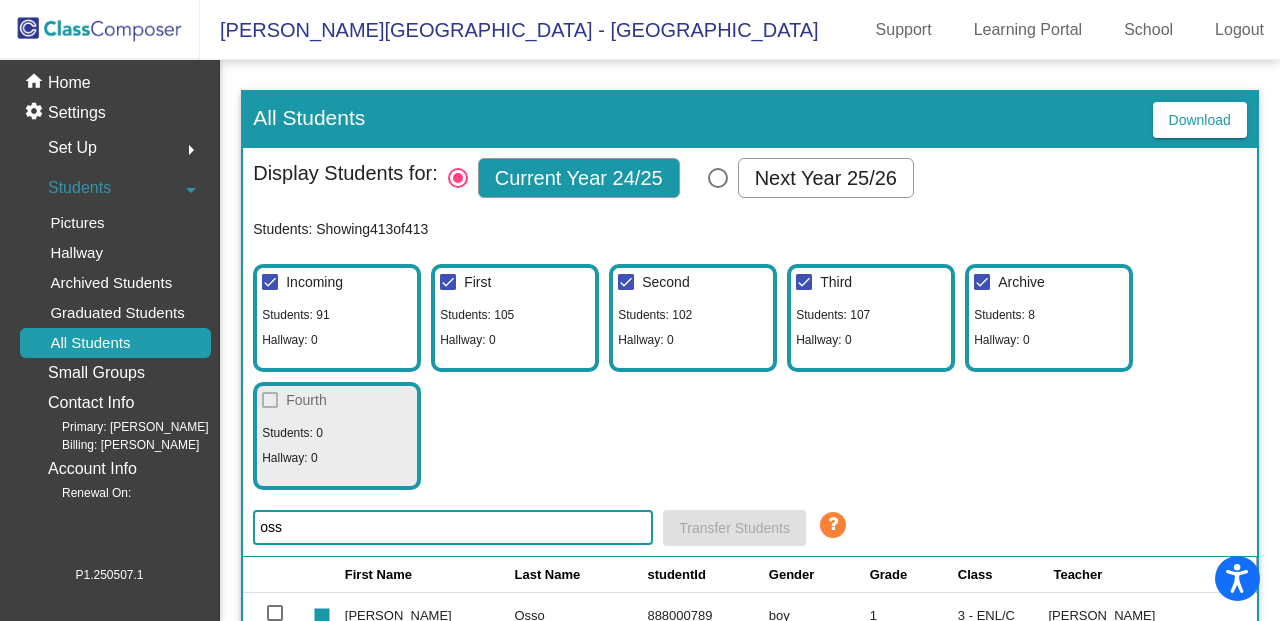 click on "Next Year 25/26" at bounding box center (826, 178) 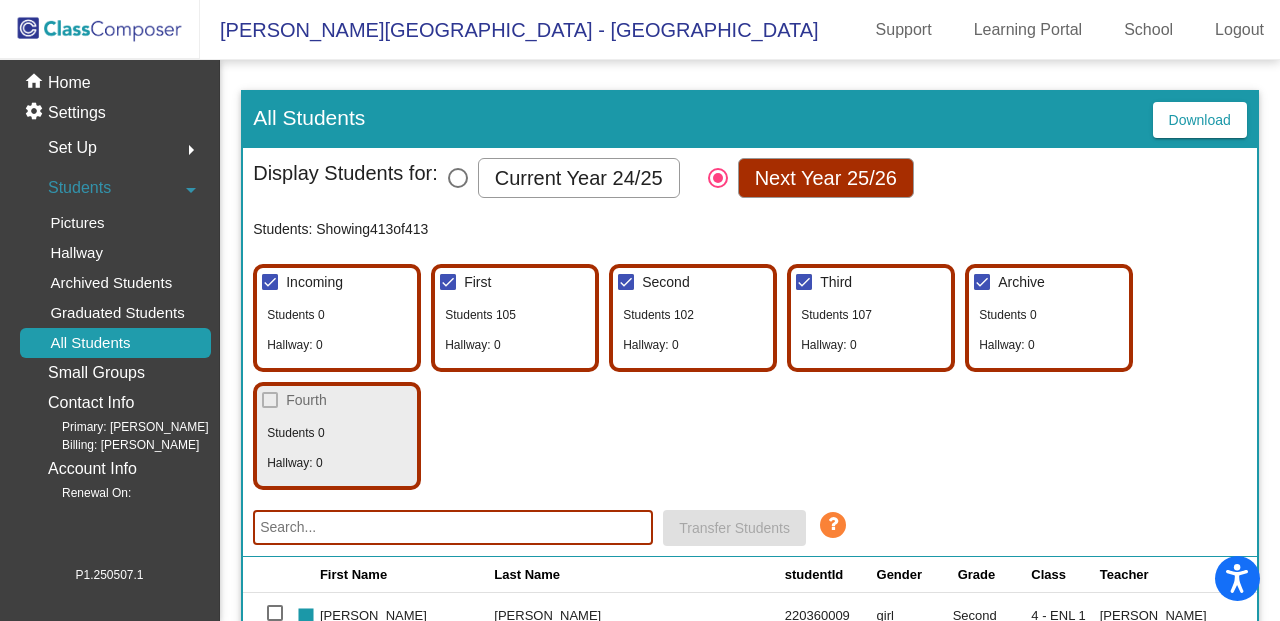 scroll, scrollTop: 111, scrollLeft: 0, axis: vertical 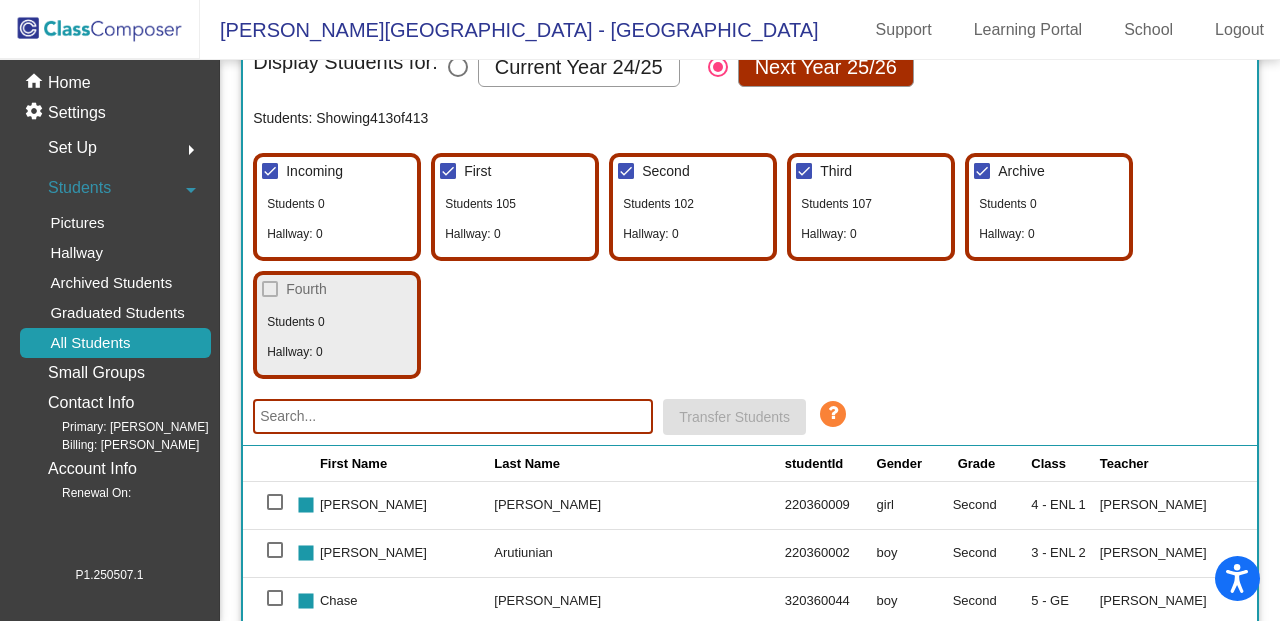 click 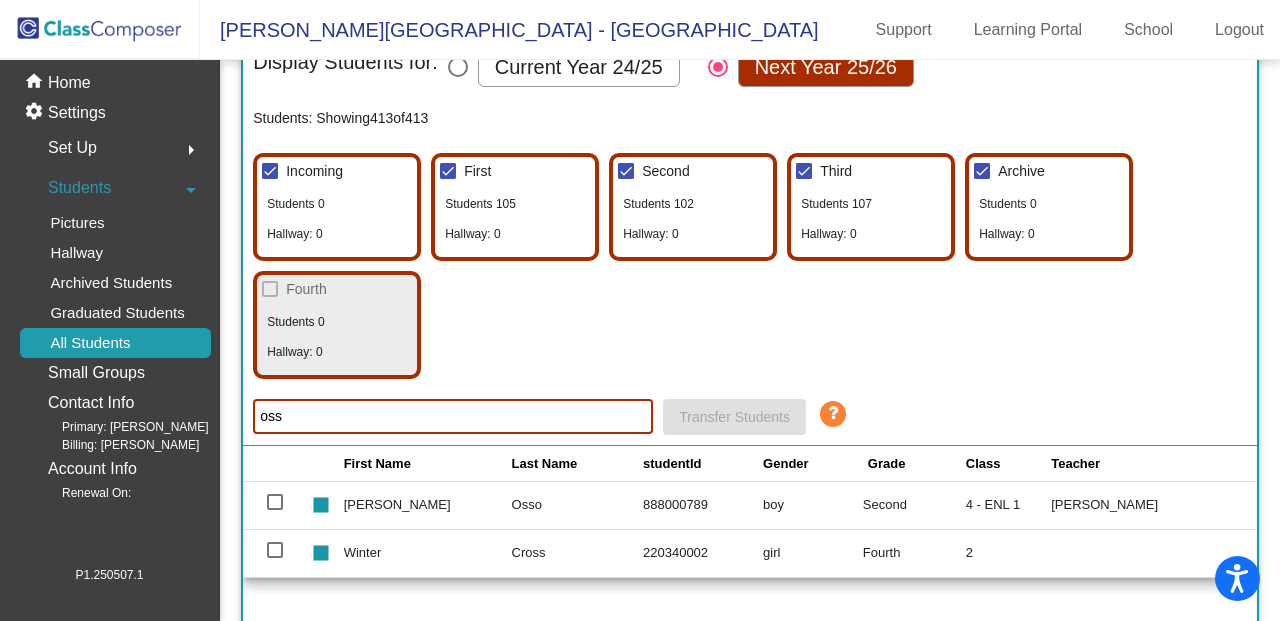 type on "oss" 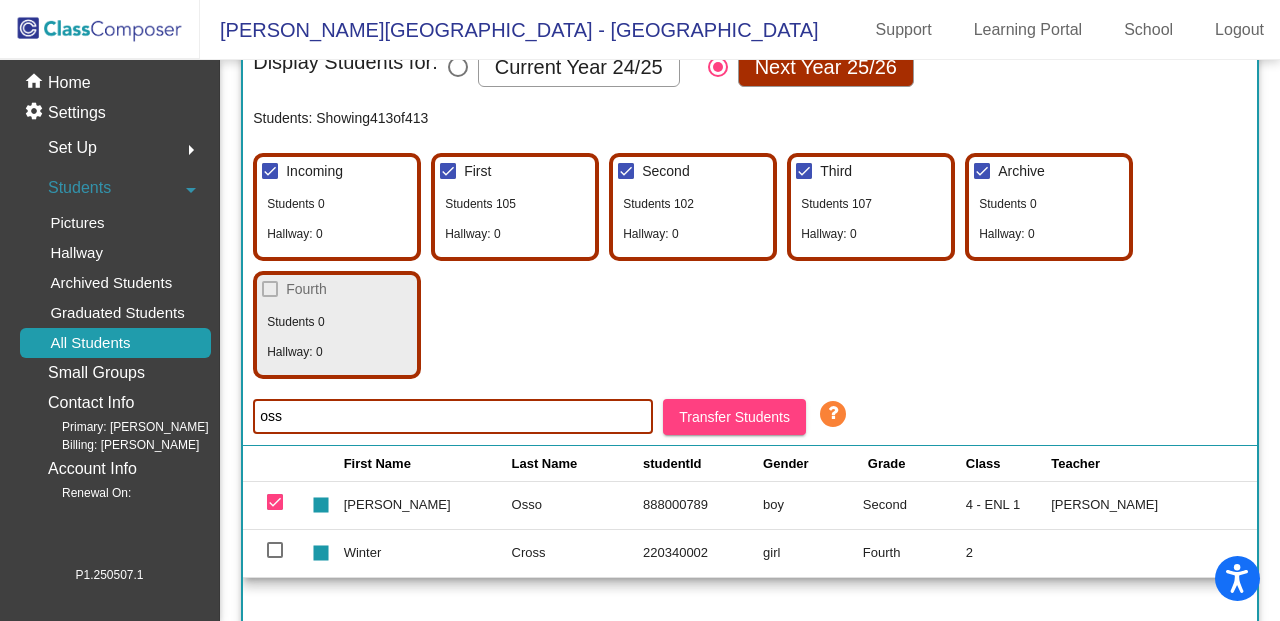 scroll, scrollTop: 222, scrollLeft: 0, axis: vertical 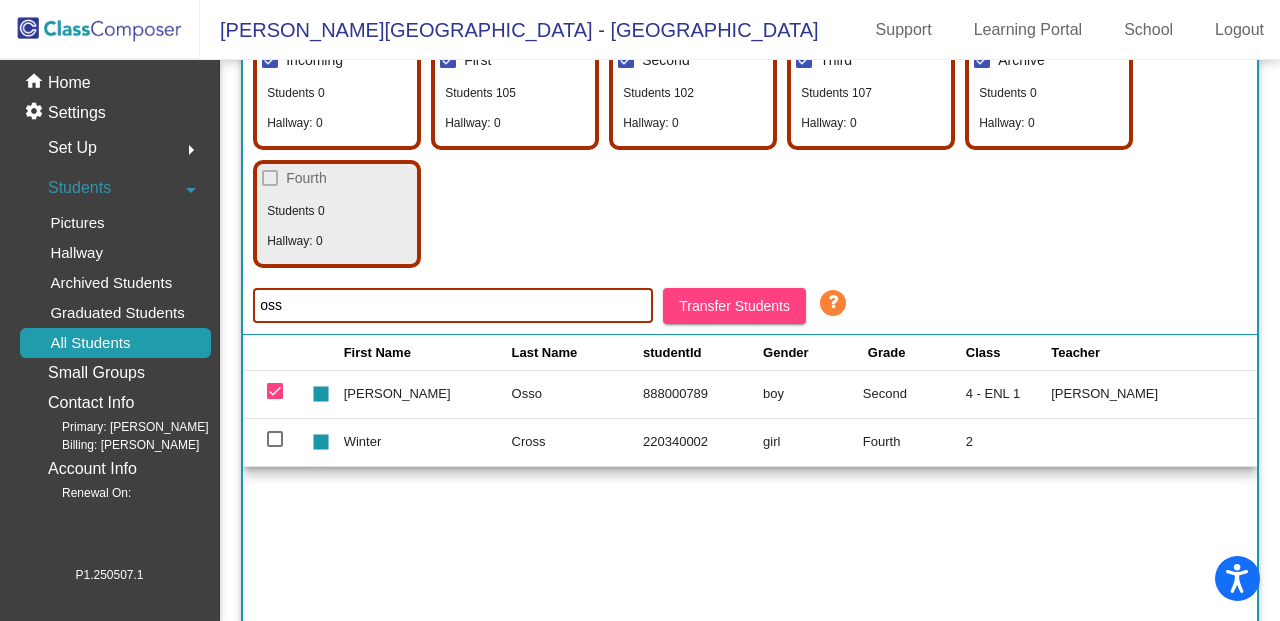 click 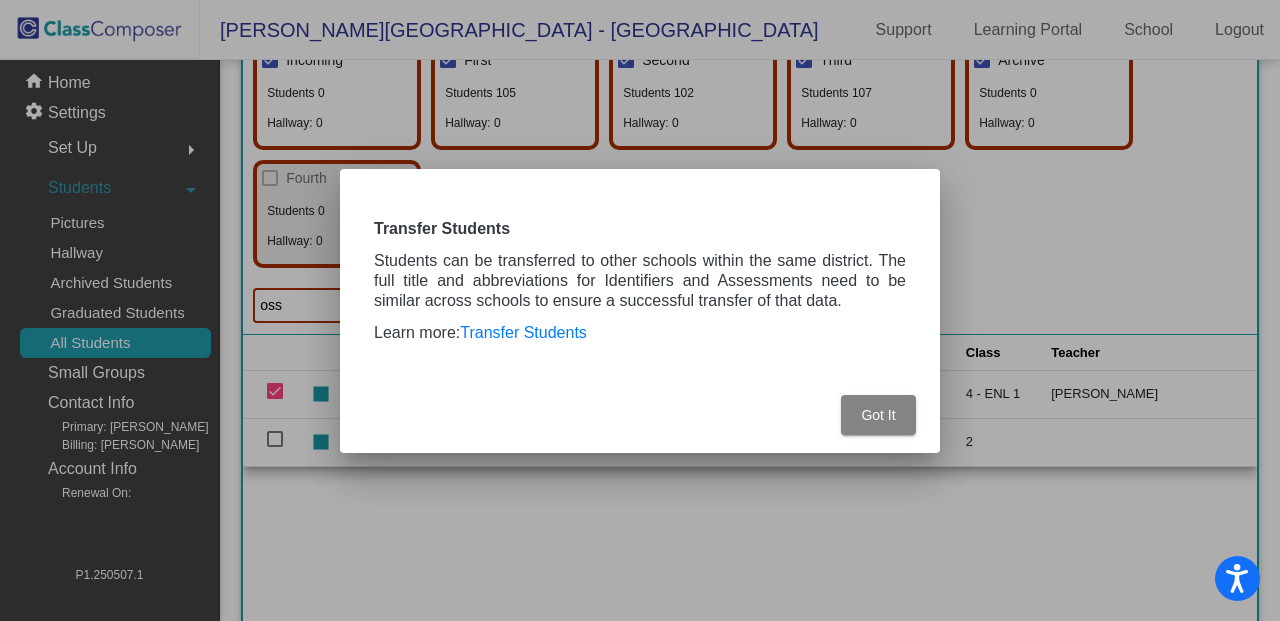 click on "Got It" at bounding box center (878, 415) 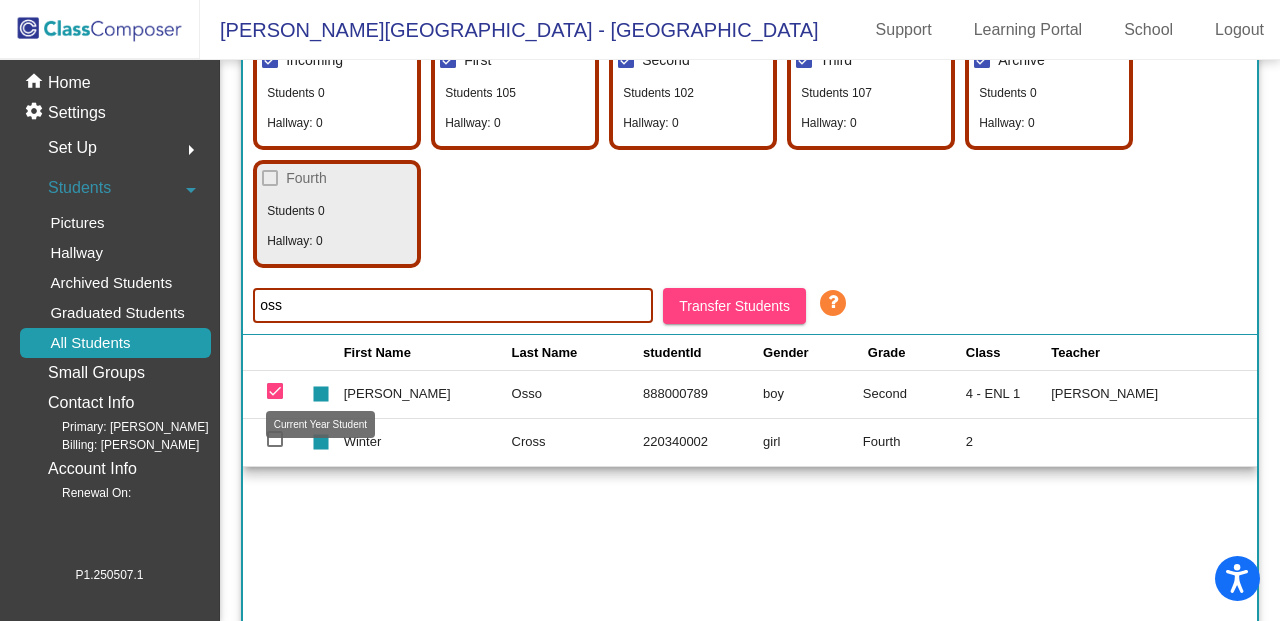 drag, startPoint x: 324, startPoint y: 397, endPoint x: 362, endPoint y: 408, distance: 39.56008 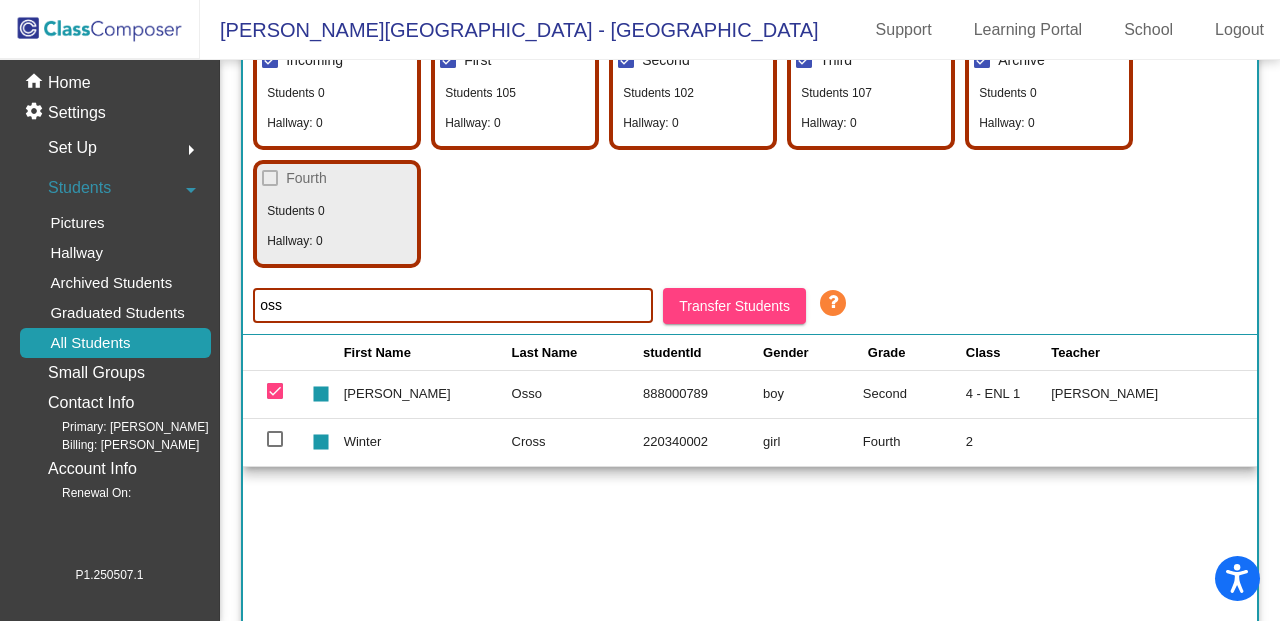 click on "[PERSON_NAME]" 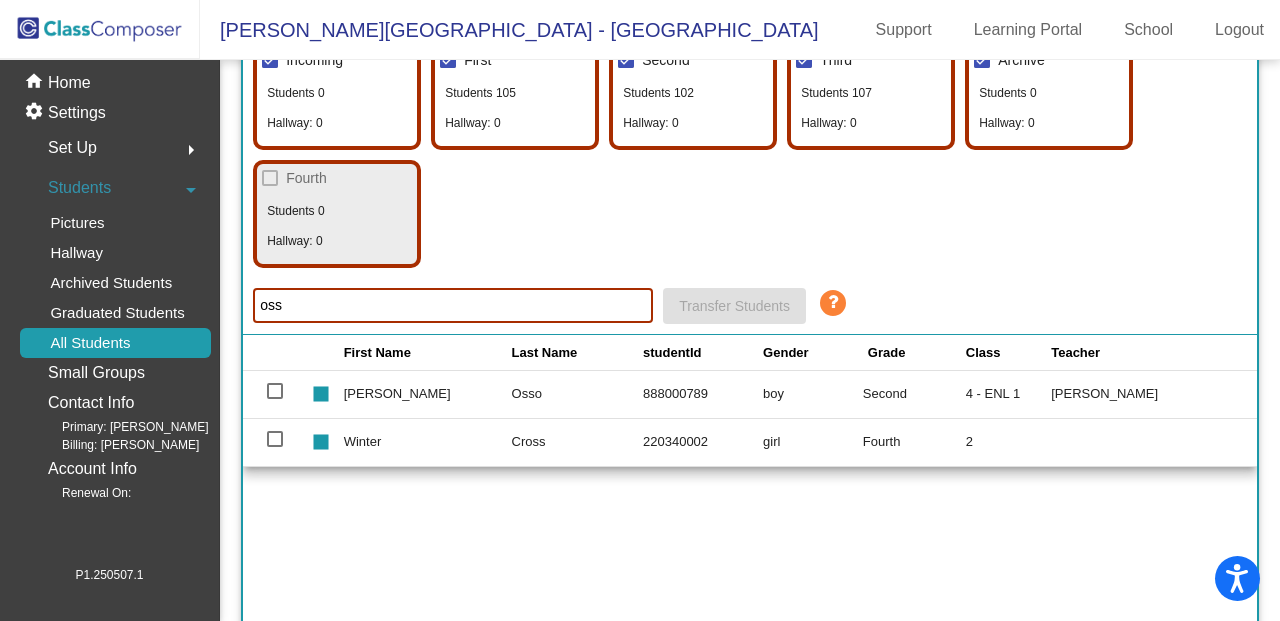 scroll, scrollTop: 0, scrollLeft: 0, axis: both 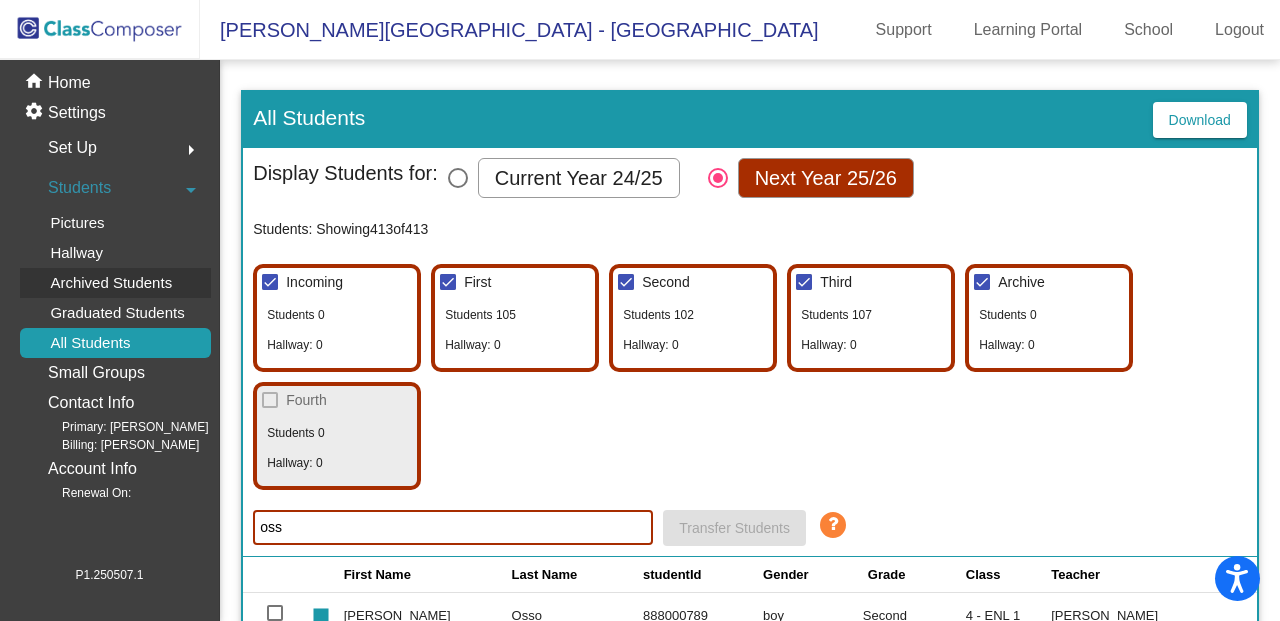 click on "Archived Students" 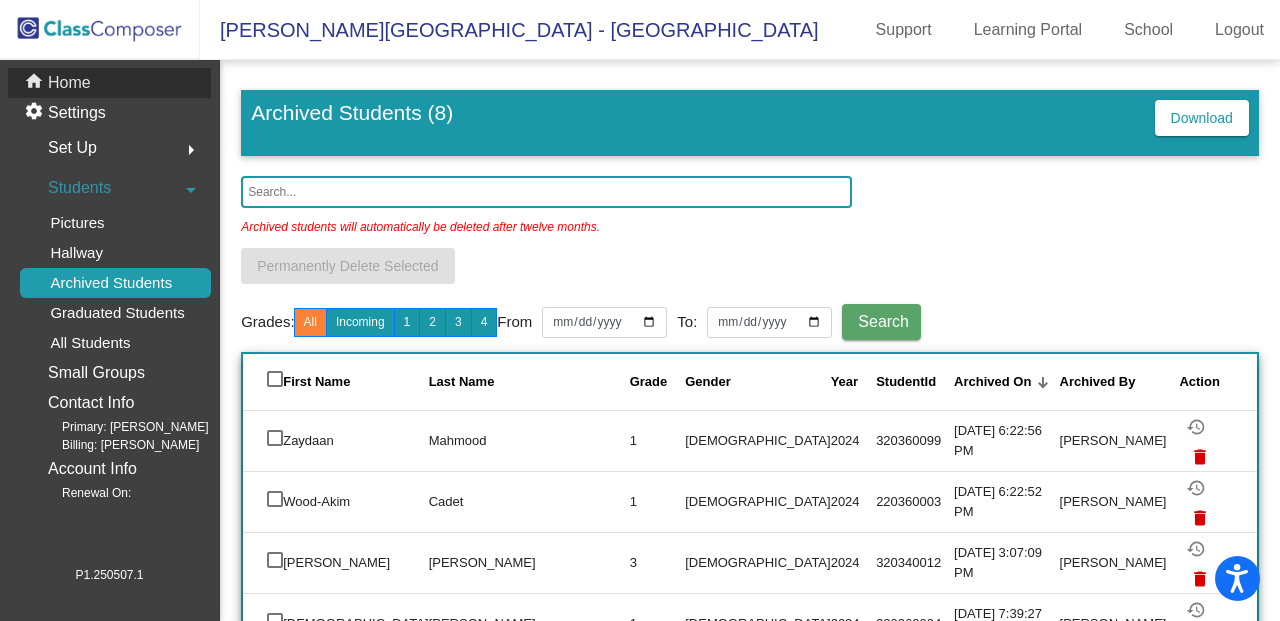 click on "home" 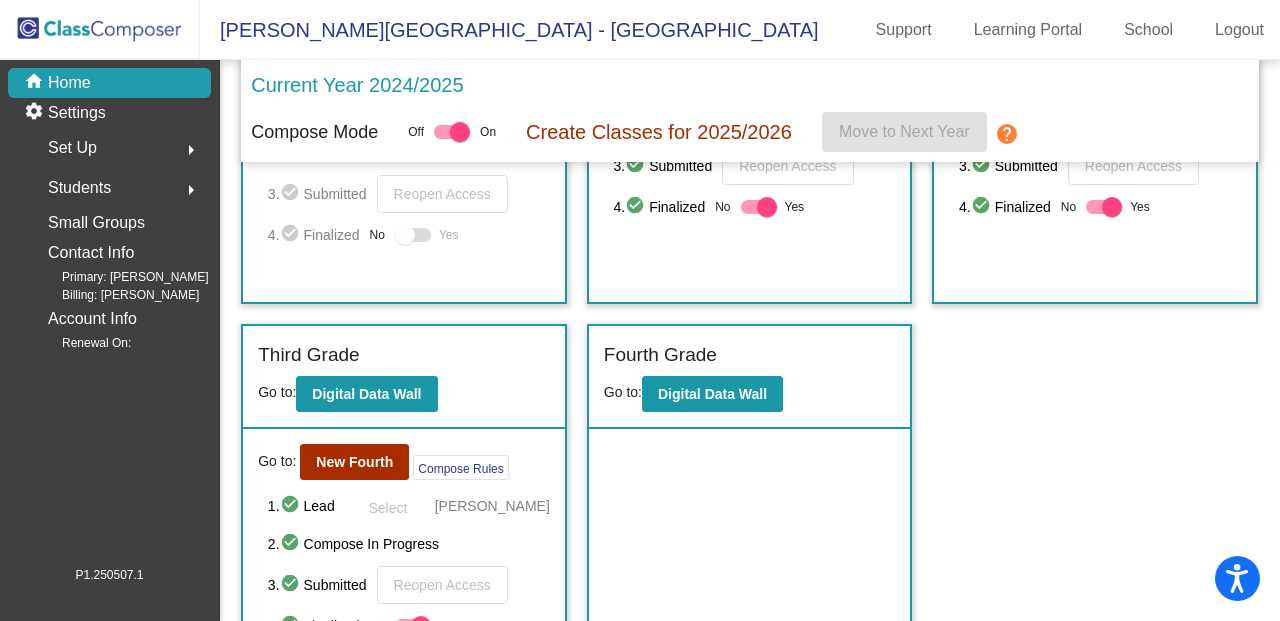 scroll, scrollTop: 347, scrollLeft: 0, axis: vertical 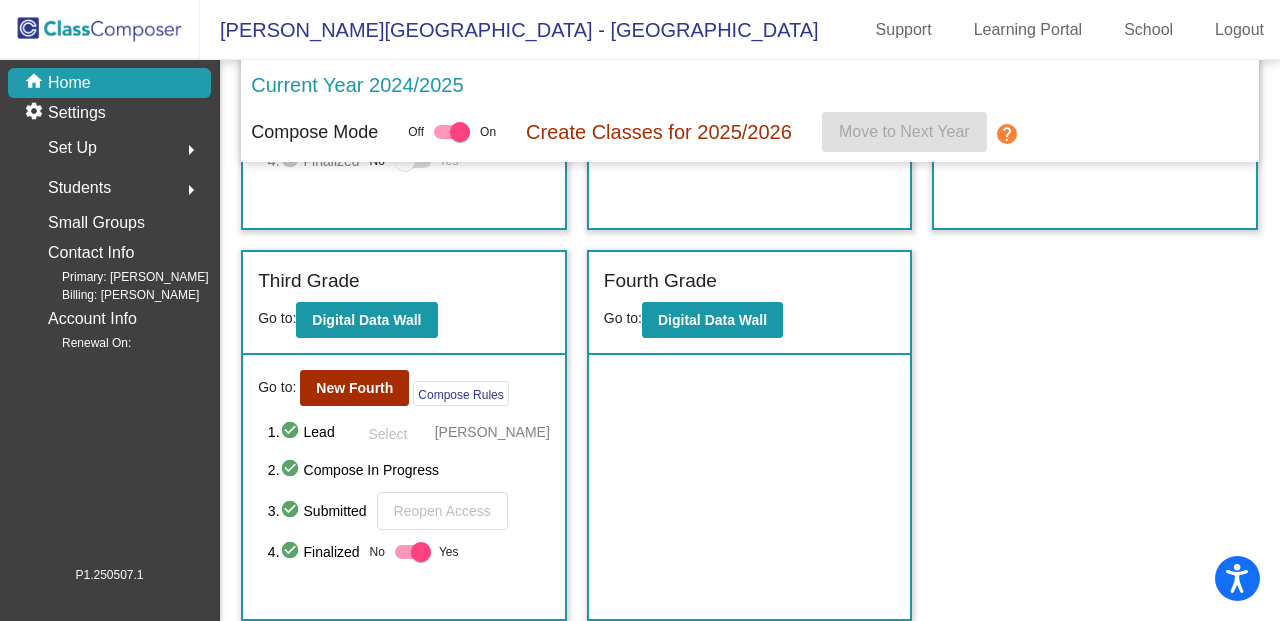 click on "Set Up" 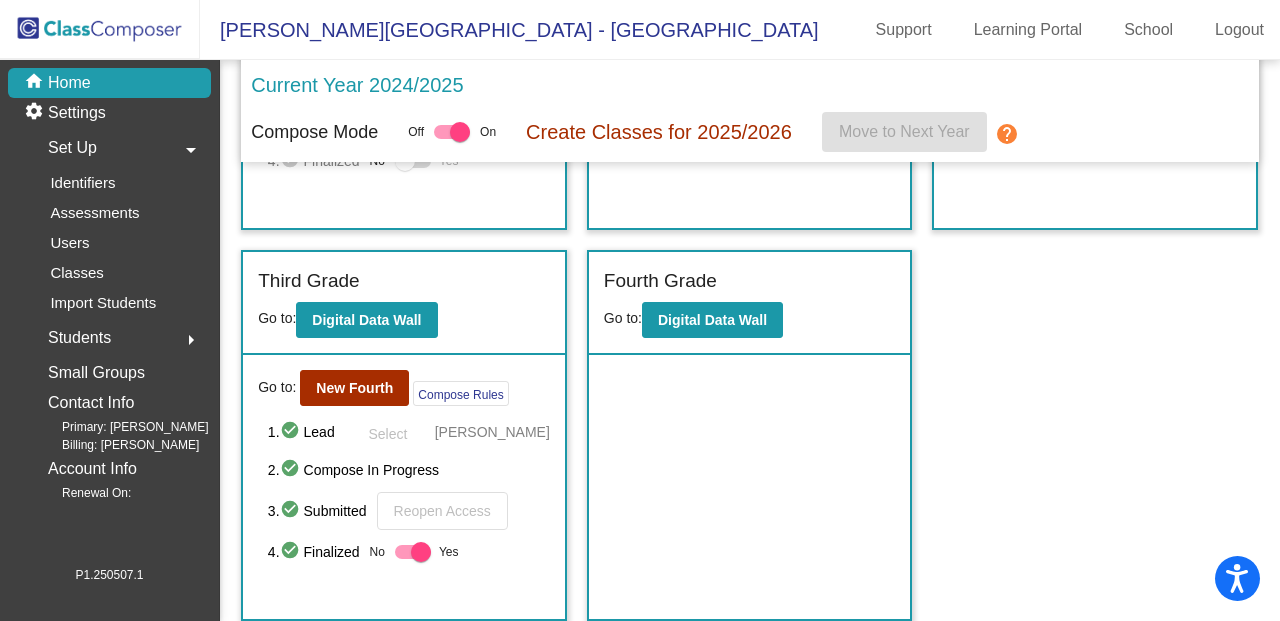 click on "Students" 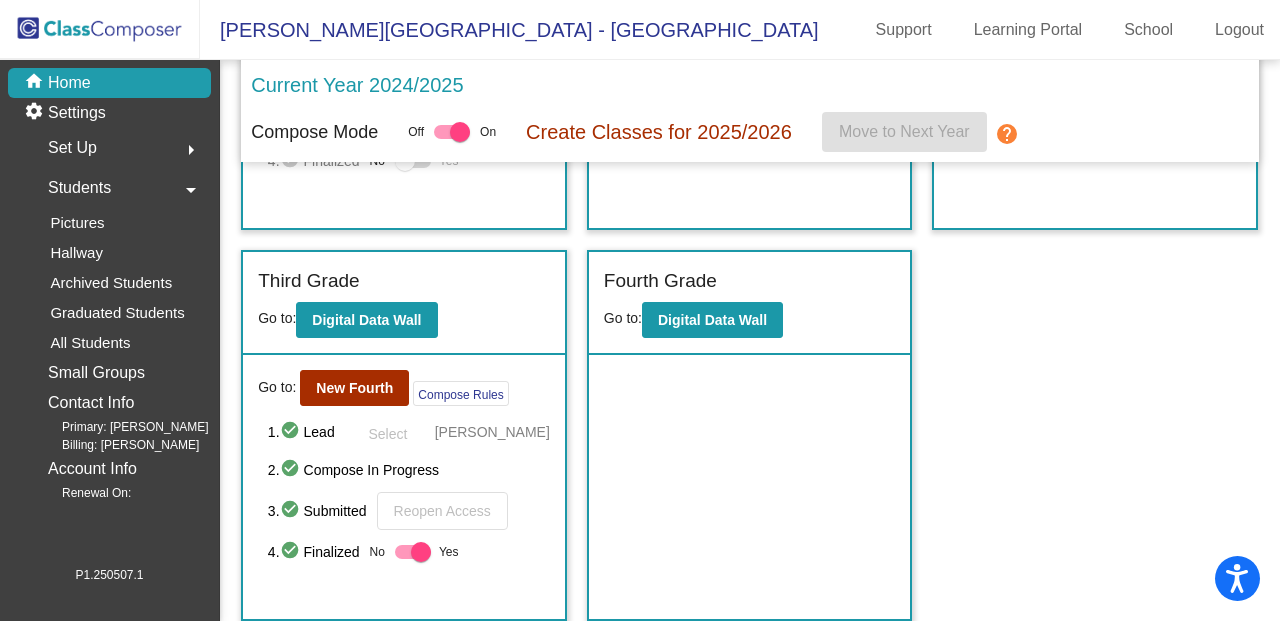 click on "Set Up" 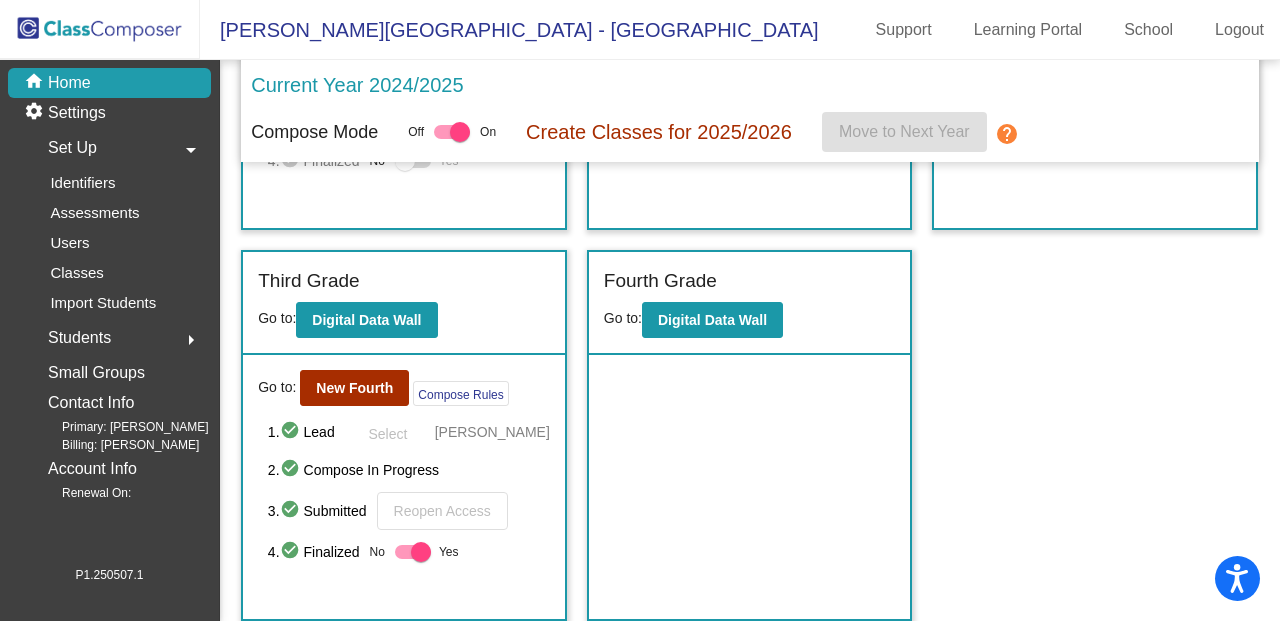 click on "Students" 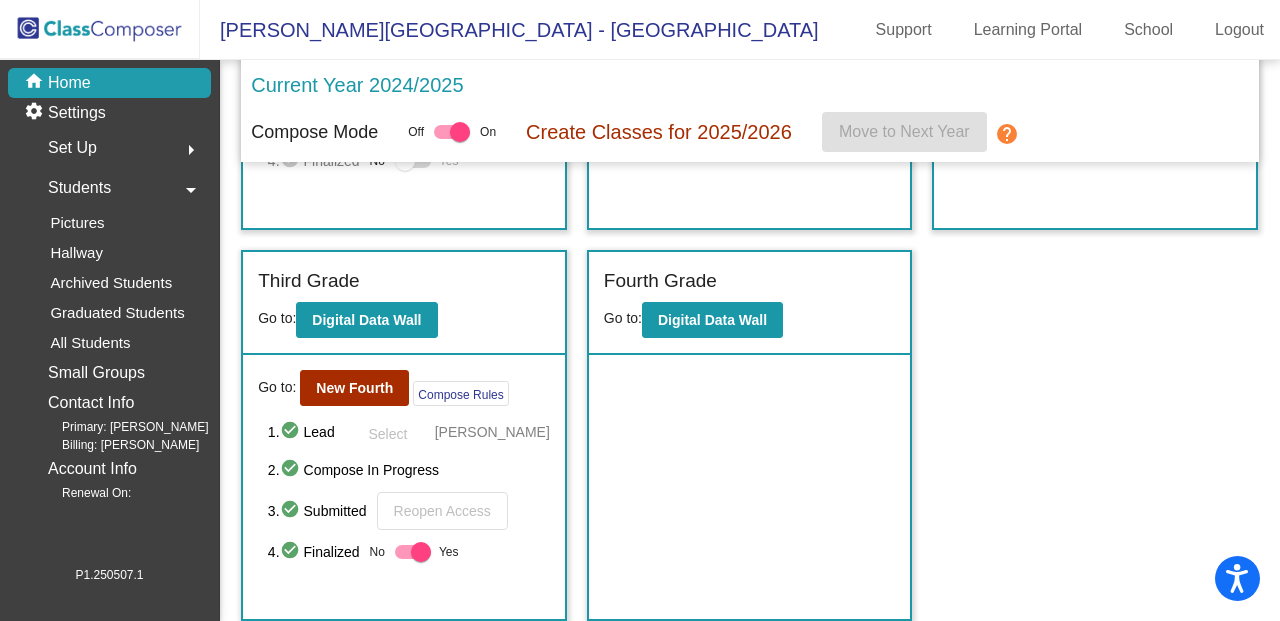 click on "Students" 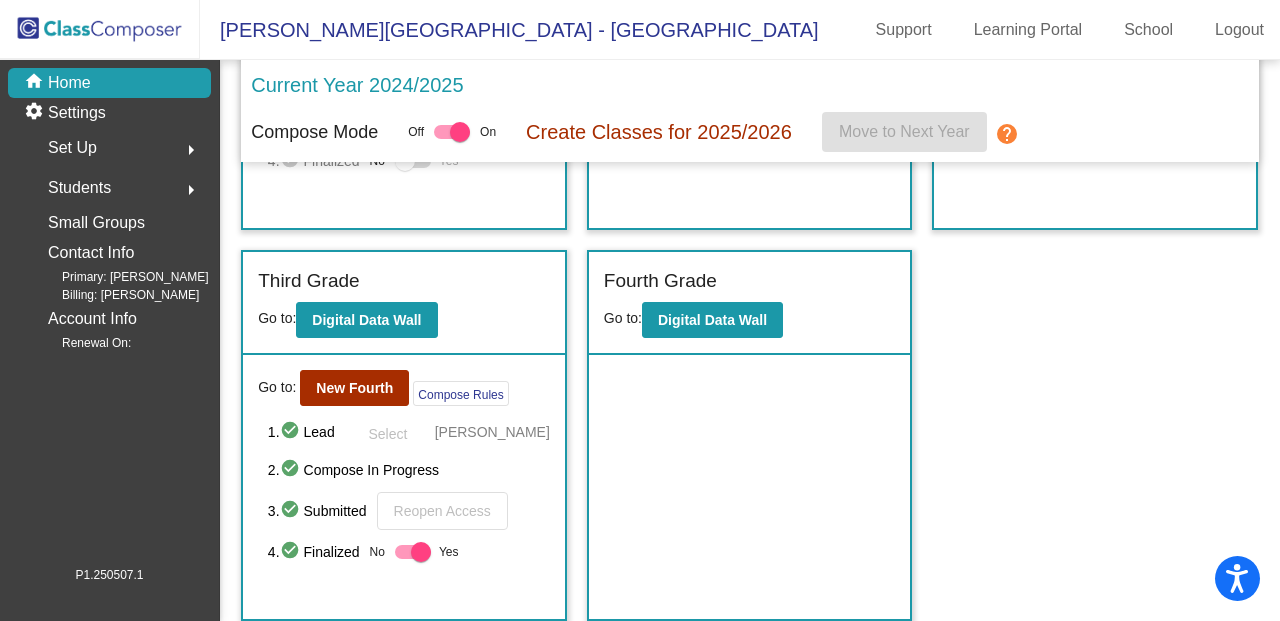click on "Students" 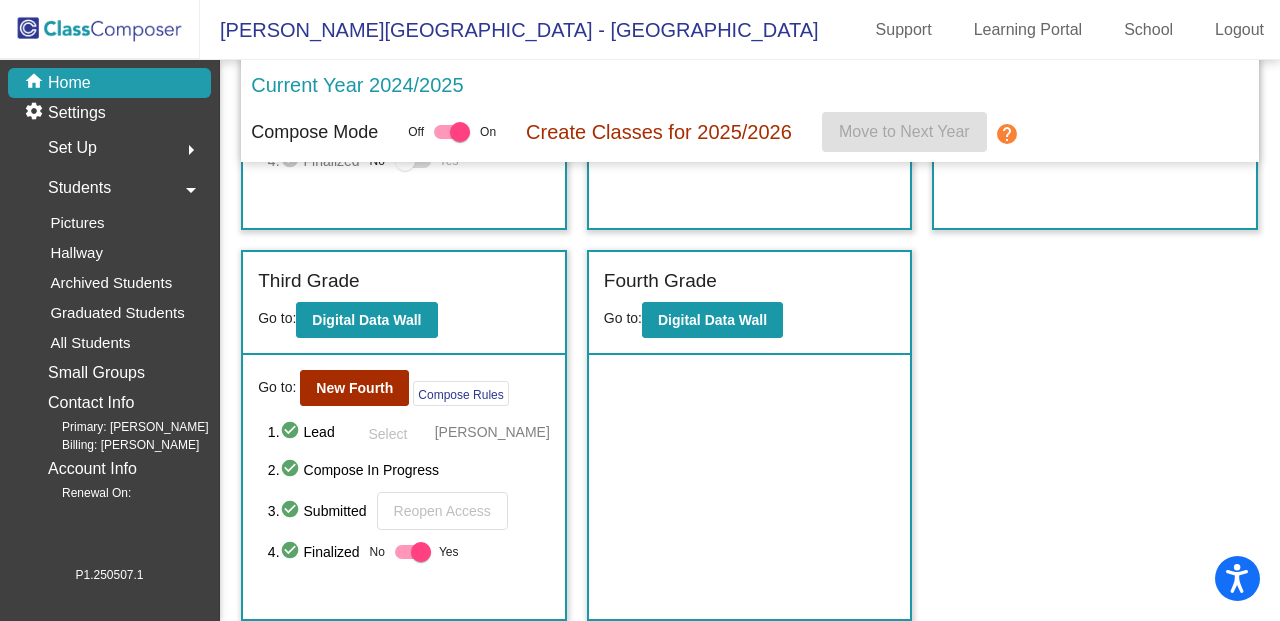 click on "Set Up" 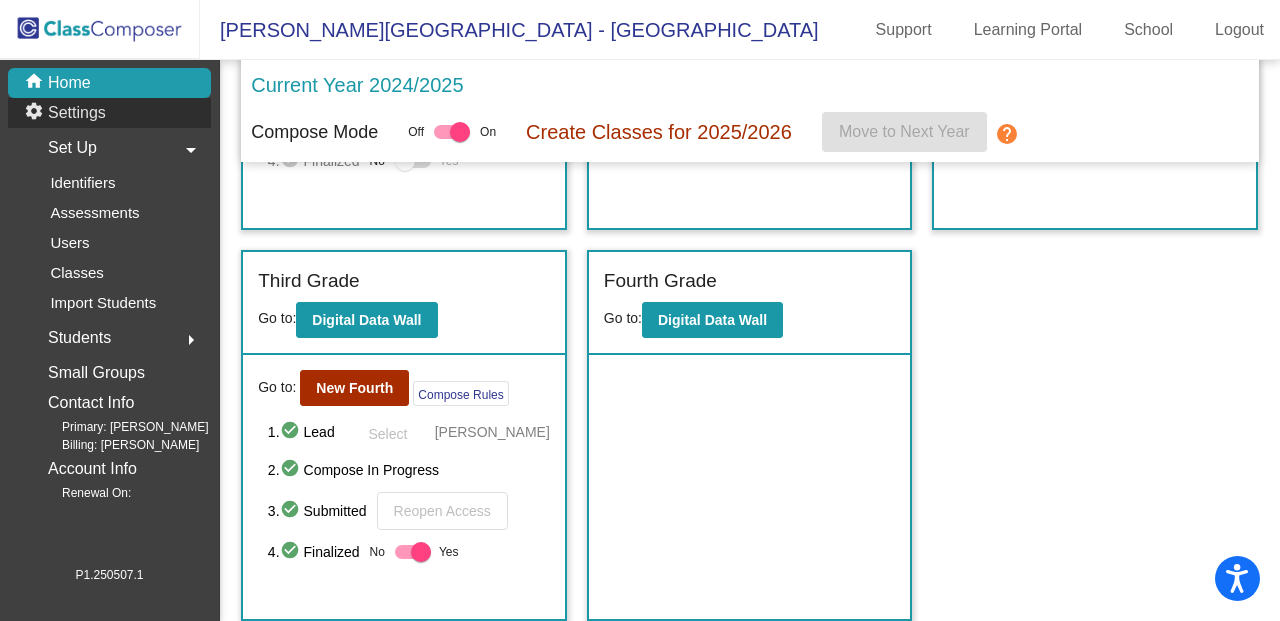 click on "Settings" 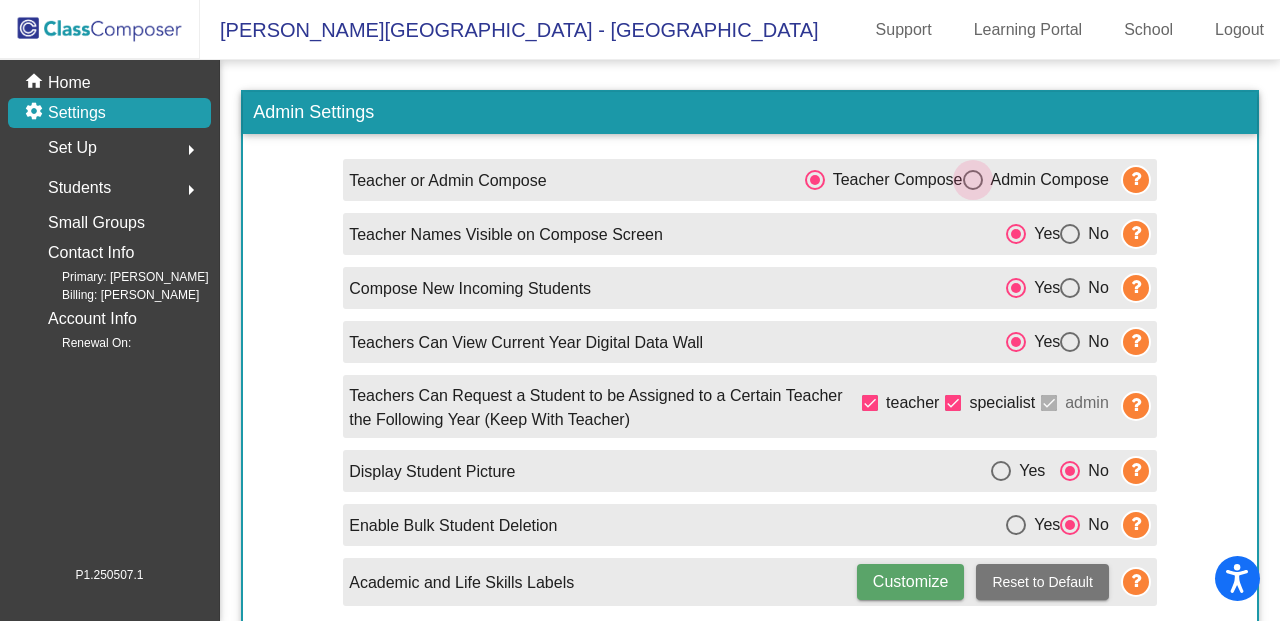 click at bounding box center [973, 180] 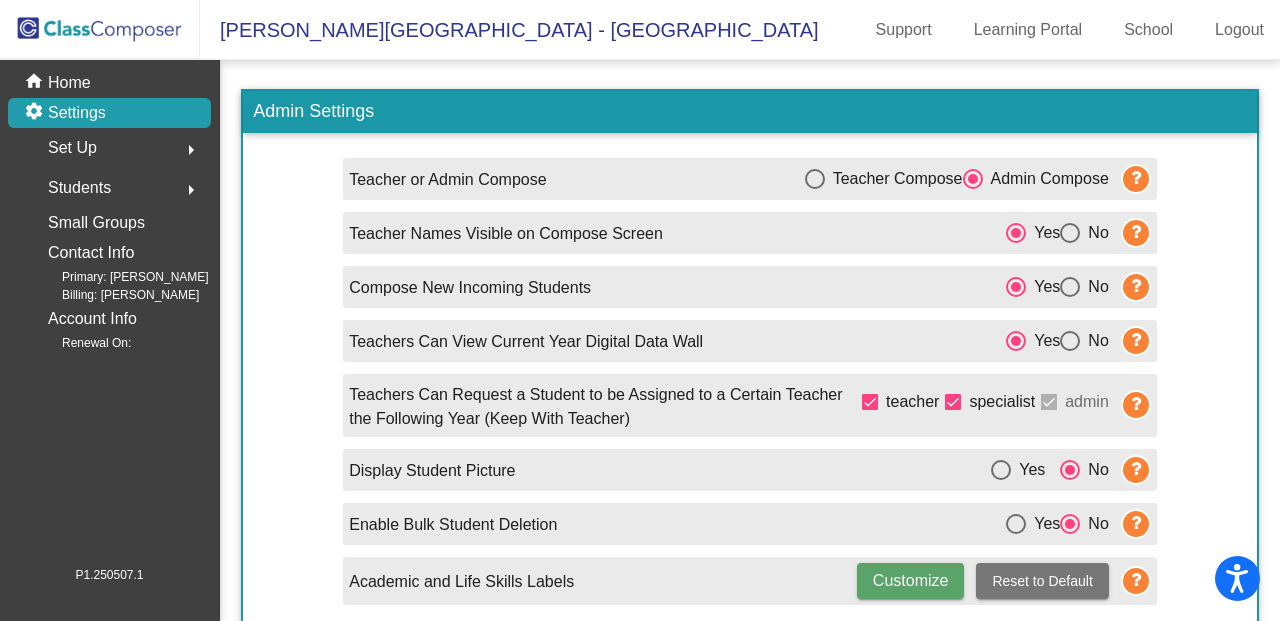 scroll, scrollTop: 0, scrollLeft: 0, axis: both 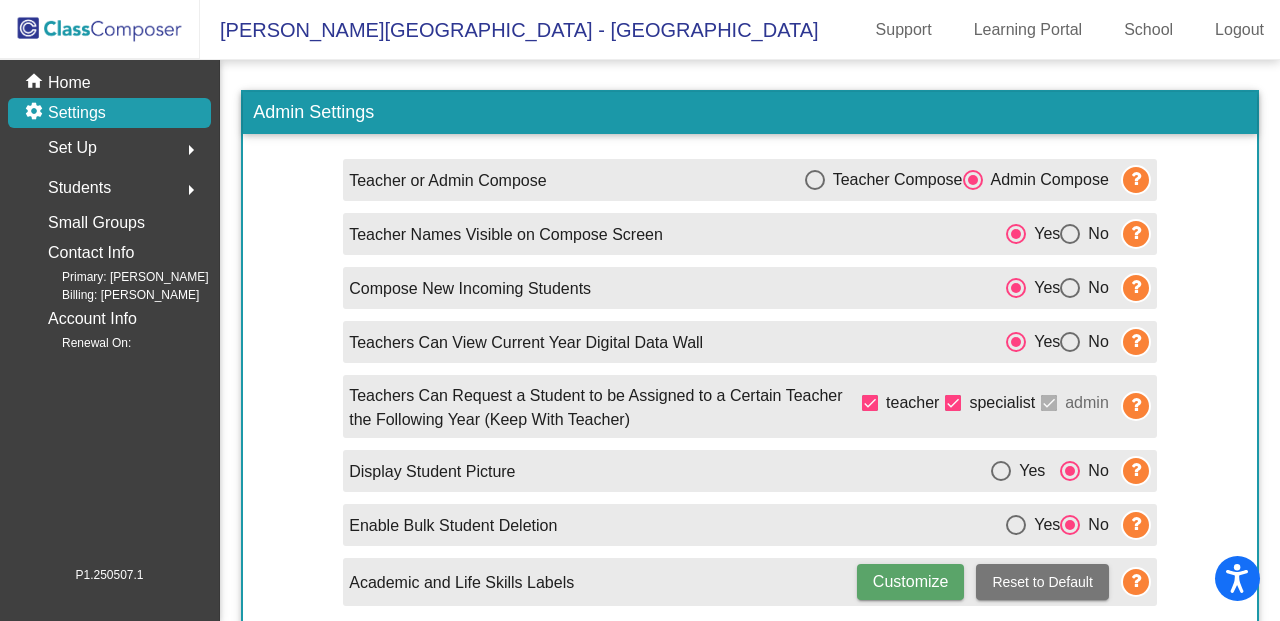 click on "[PERSON_NAME][GEOGRAPHIC_DATA] - [GEOGRAPHIC_DATA]" 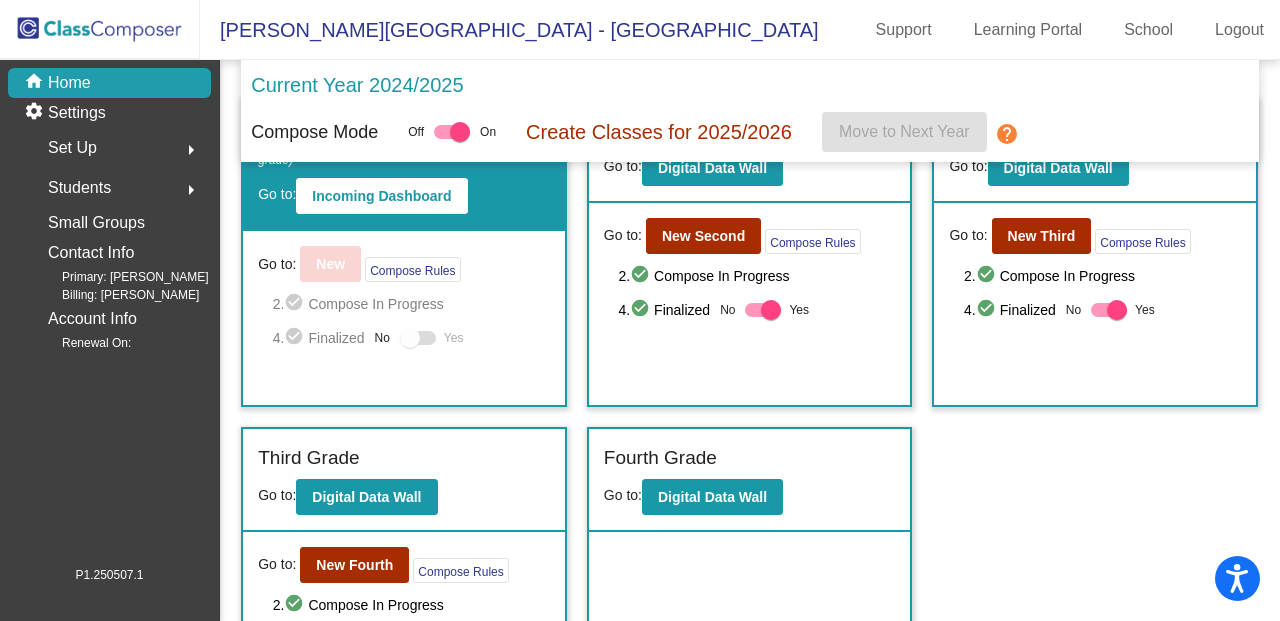 scroll, scrollTop: 0, scrollLeft: 0, axis: both 